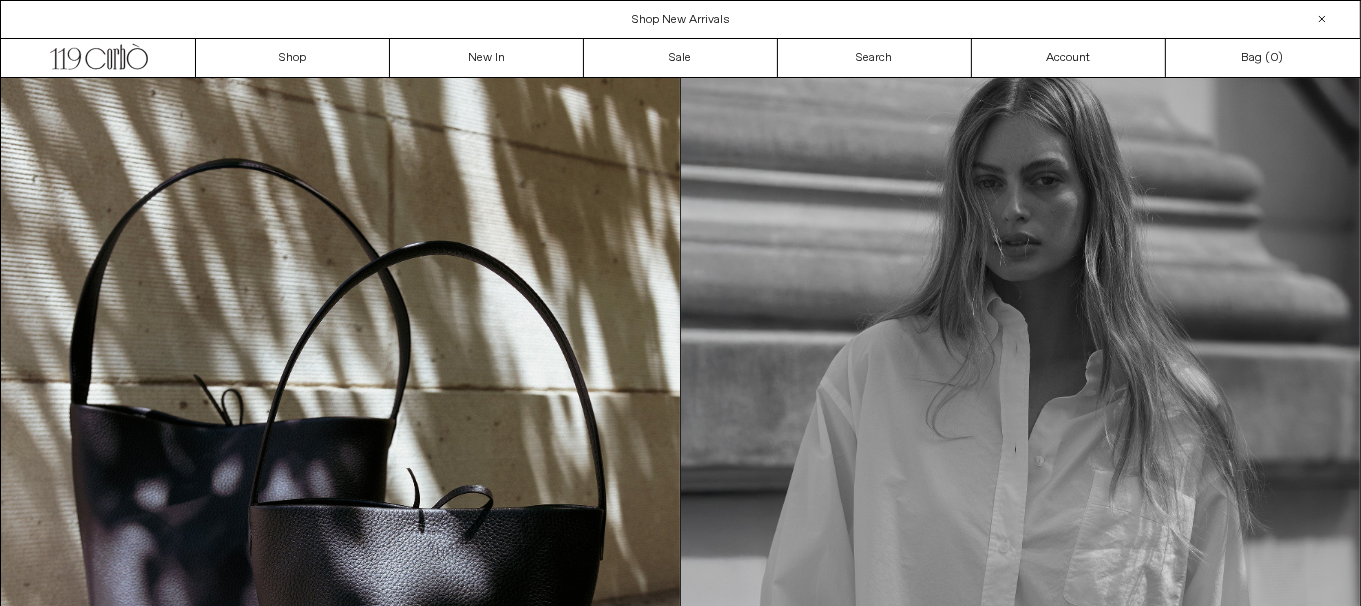 scroll, scrollTop: 0, scrollLeft: 0, axis: both 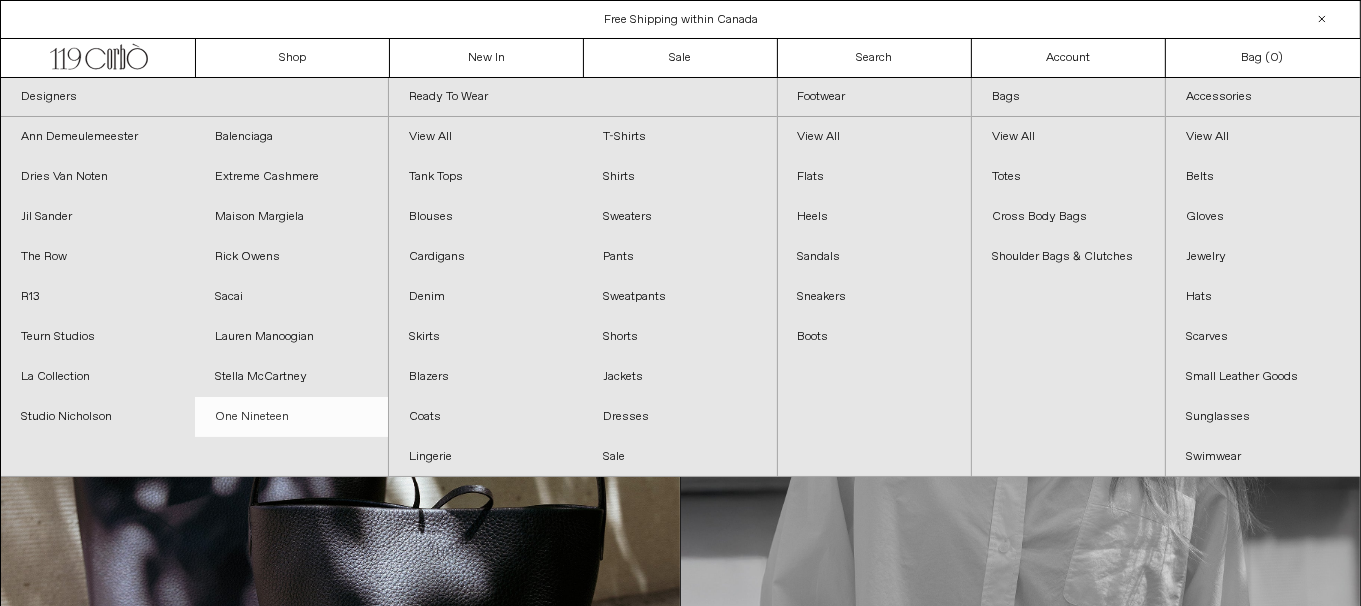 click on "One Nineteen" 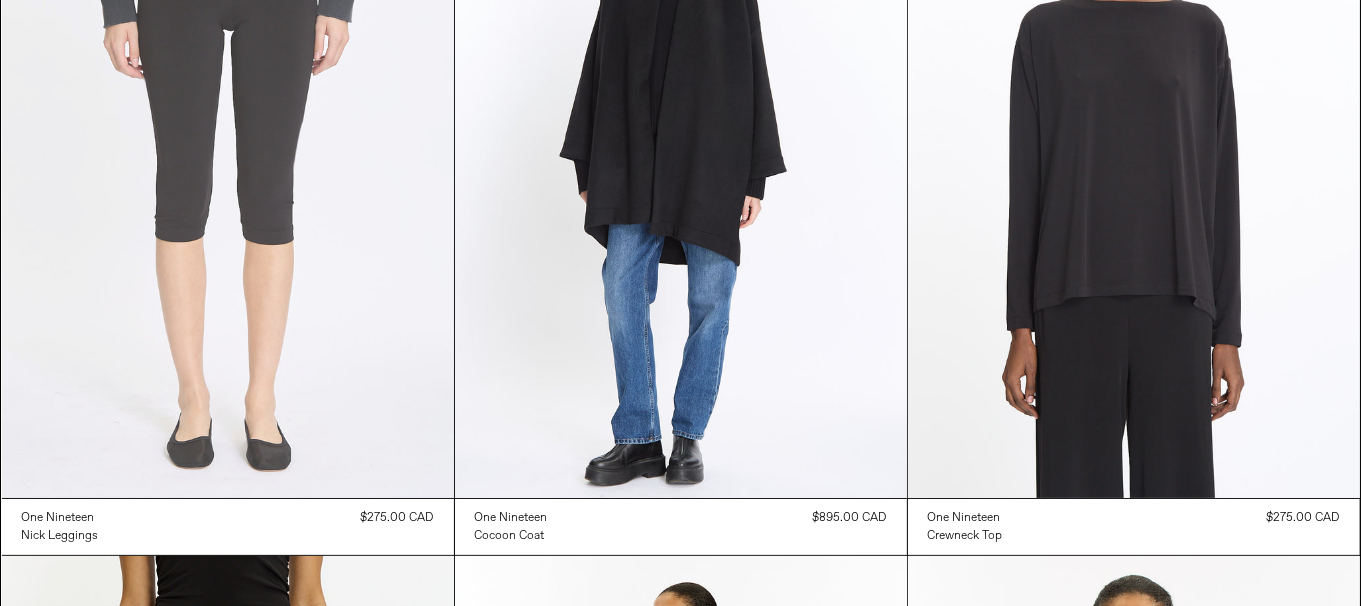 scroll, scrollTop: 300, scrollLeft: 0, axis: vertical 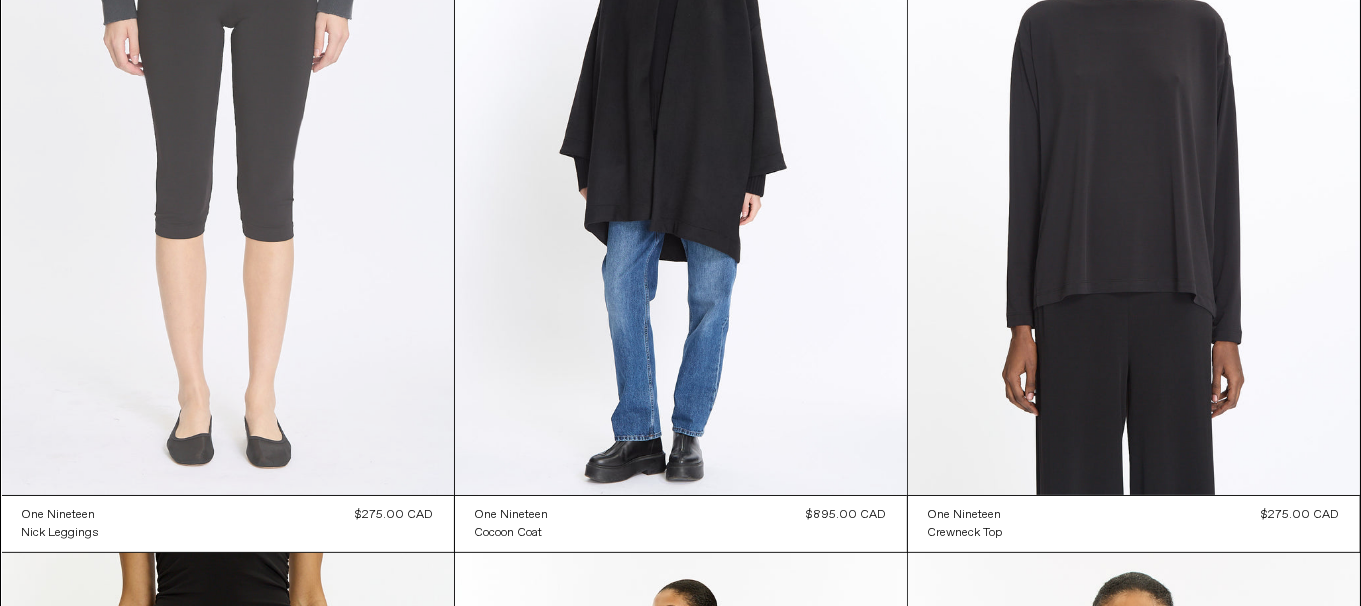 click at bounding box center (228, 156) 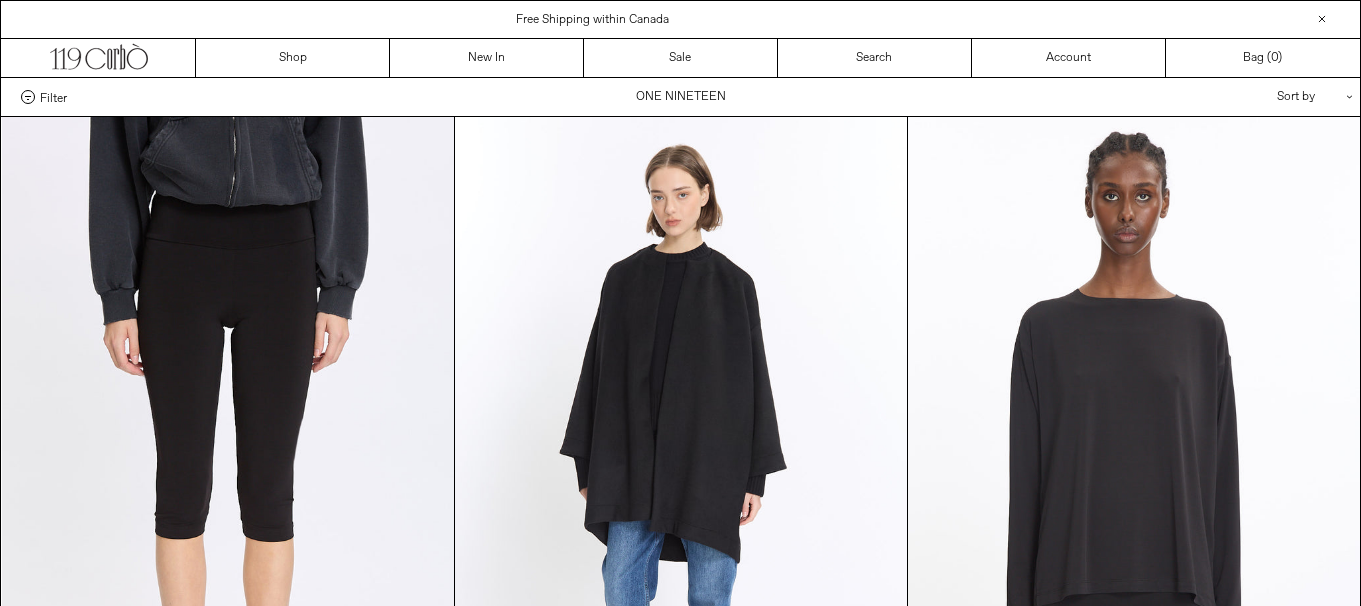 scroll, scrollTop: 300, scrollLeft: 0, axis: vertical 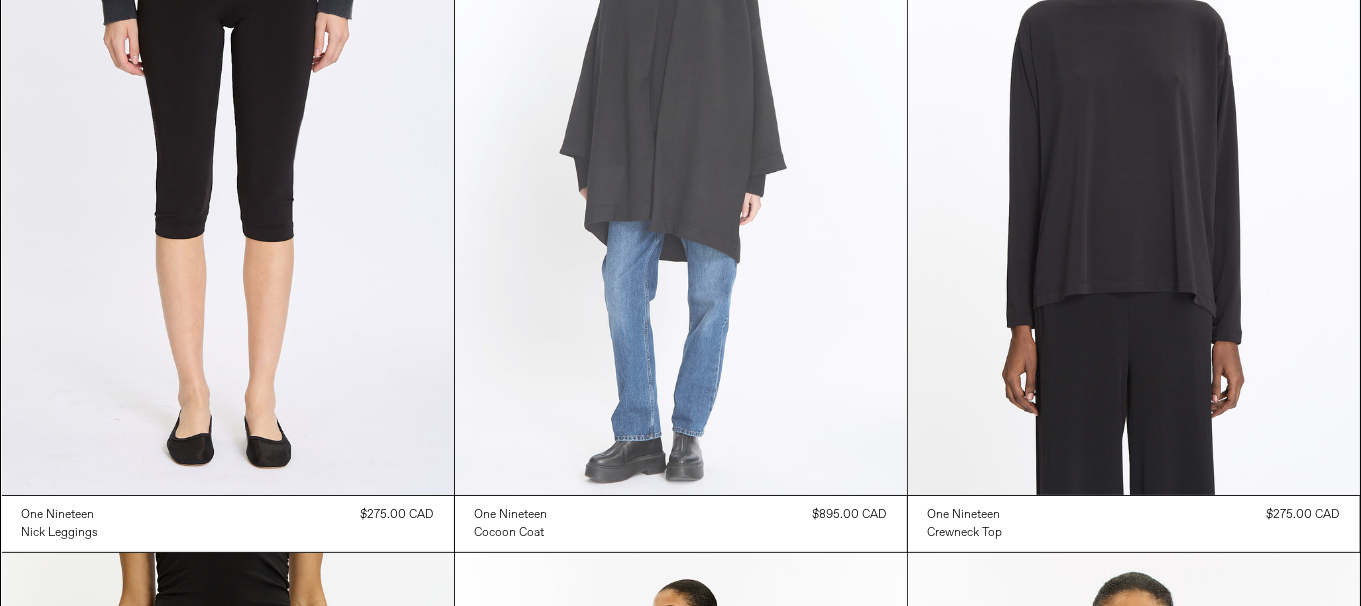click at bounding box center (681, 156) 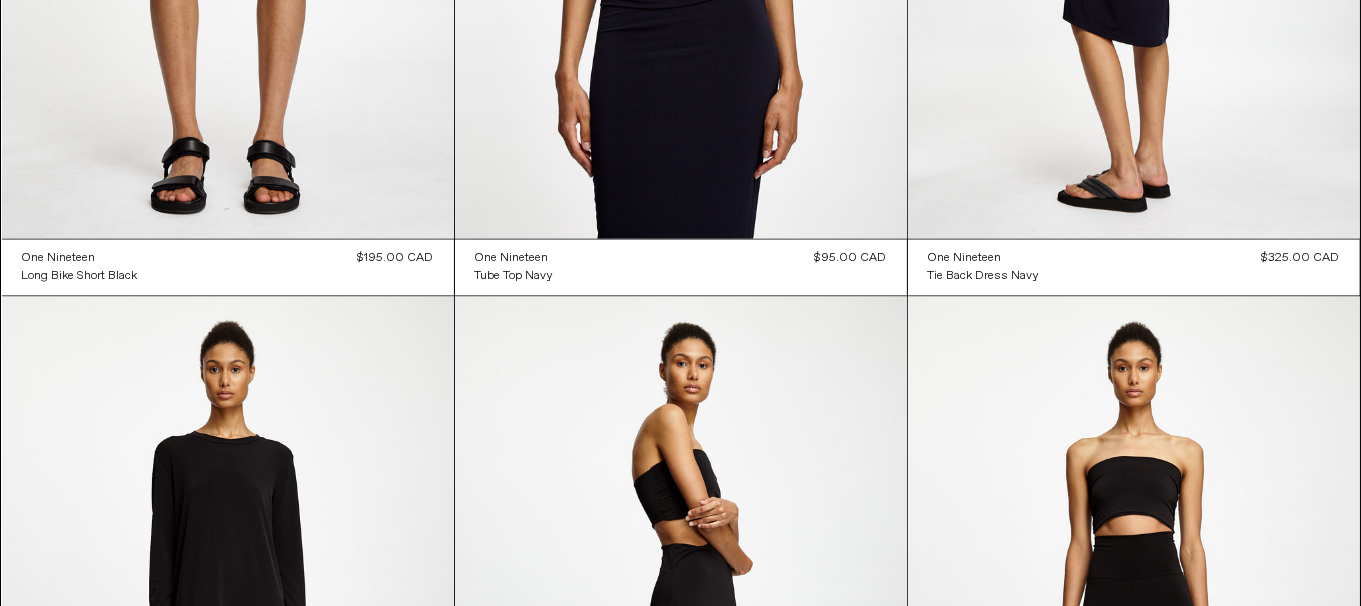 scroll, scrollTop: 3900, scrollLeft: 0, axis: vertical 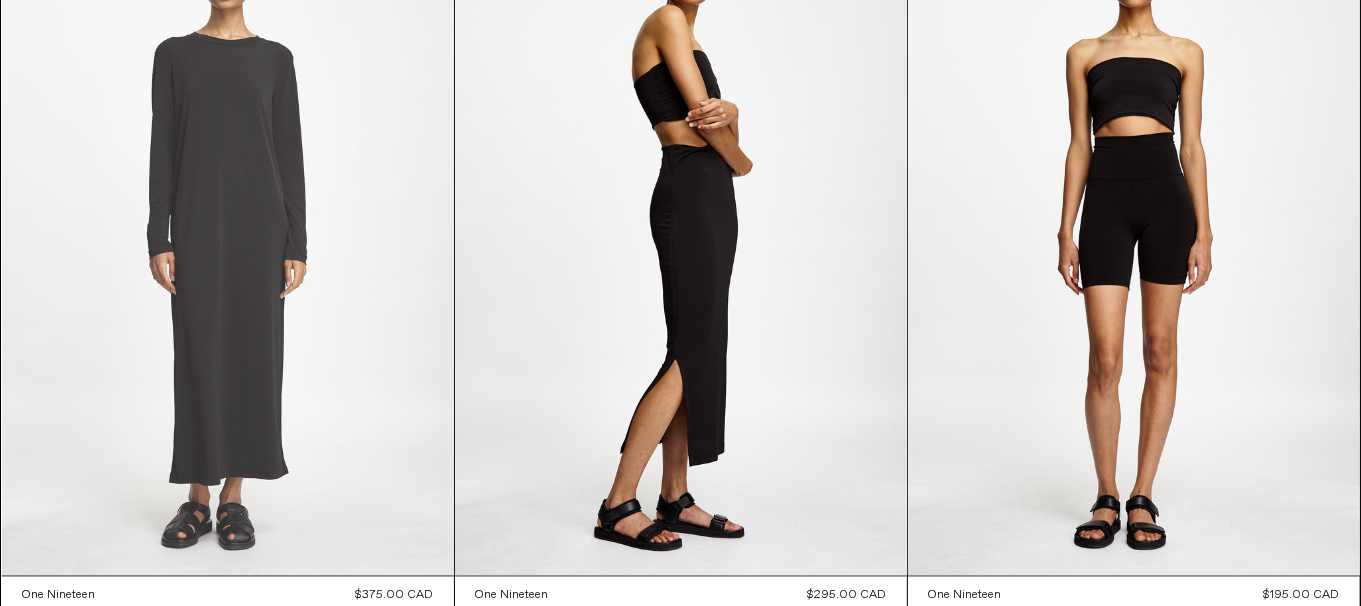 click at bounding box center (228, 236) 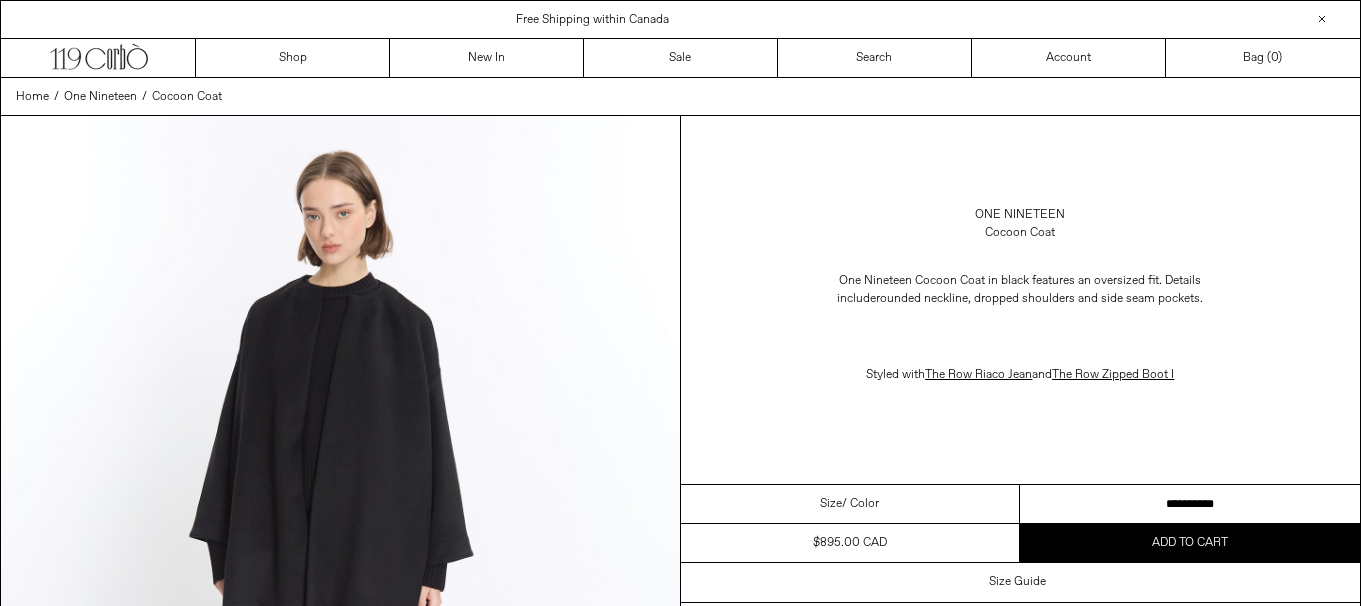 scroll, scrollTop: 0, scrollLeft: 0, axis: both 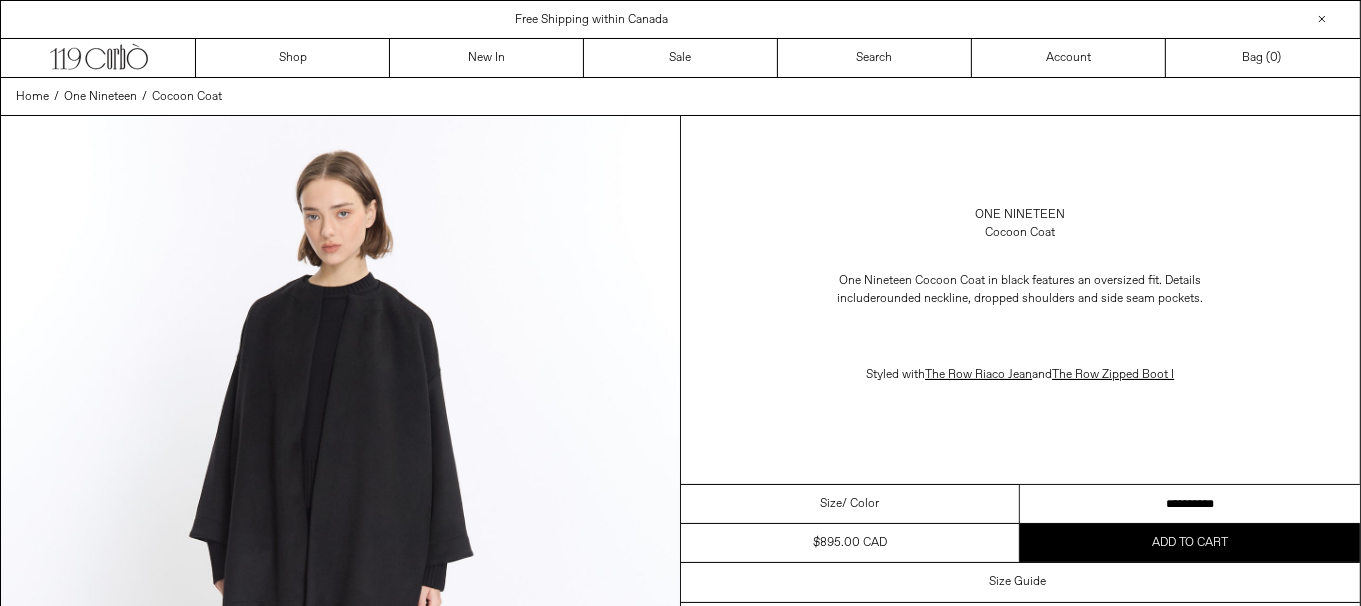 drag, startPoint x: 1156, startPoint y: 505, endPoint x: 1159, endPoint y: 475, distance: 30.149628 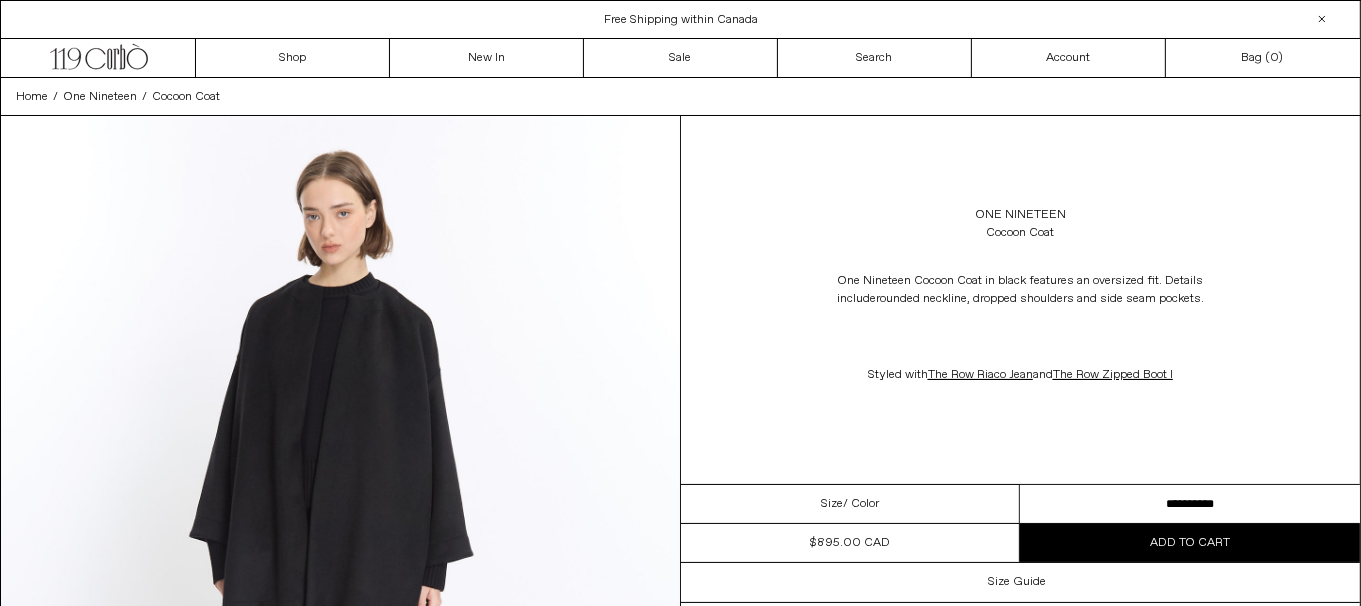 scroll, scrollTop: 0, scrollLeft: 0, axis: both 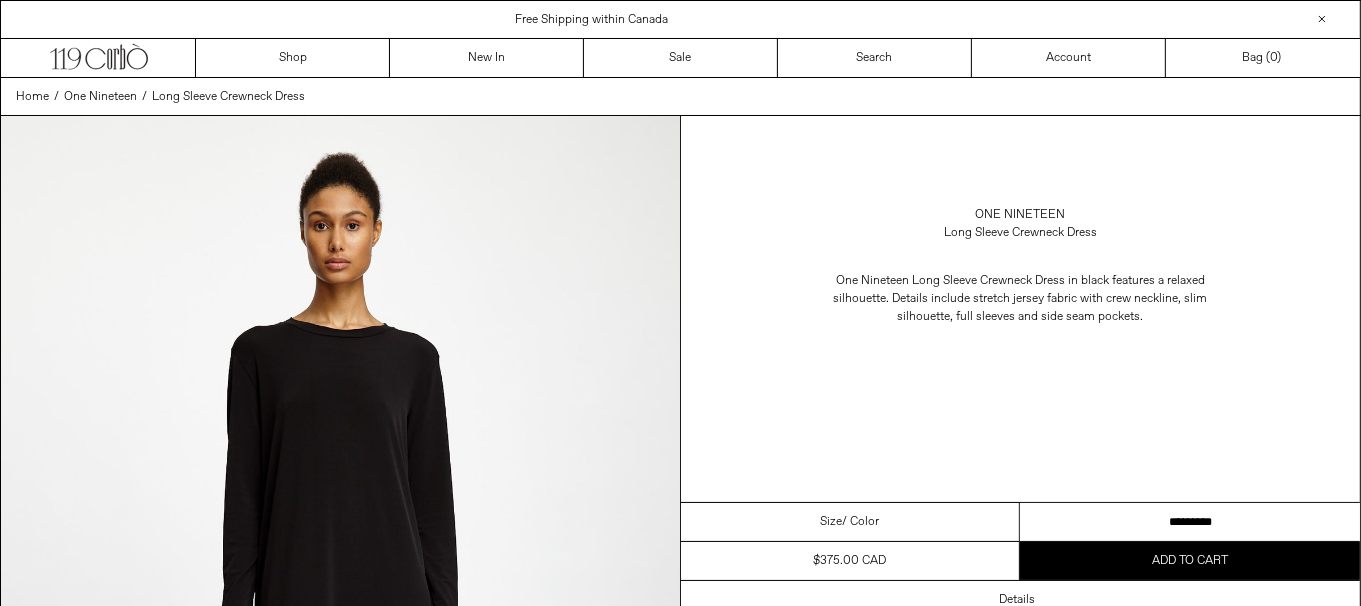 drag, startPoint x: 1205, startPoint y: 517, endPoint x: 1374, endPoint y: 460, distance: 178.35358 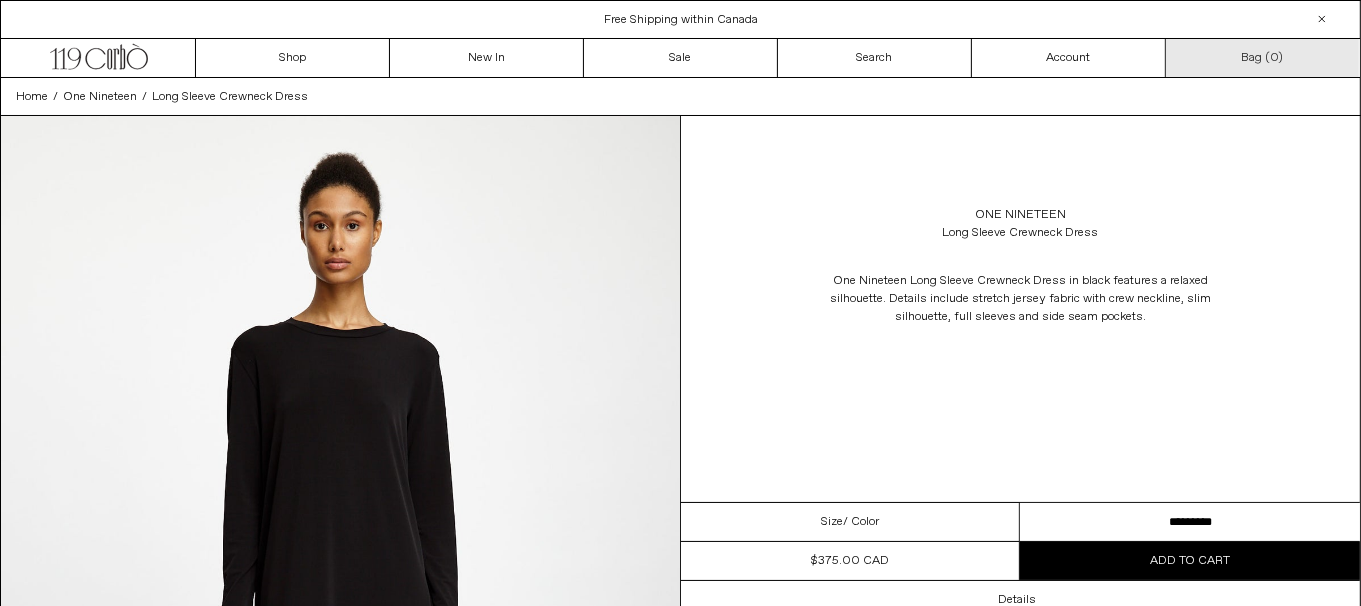 scroll, scrollTop: 0, scrollLeft: 0, axis: both 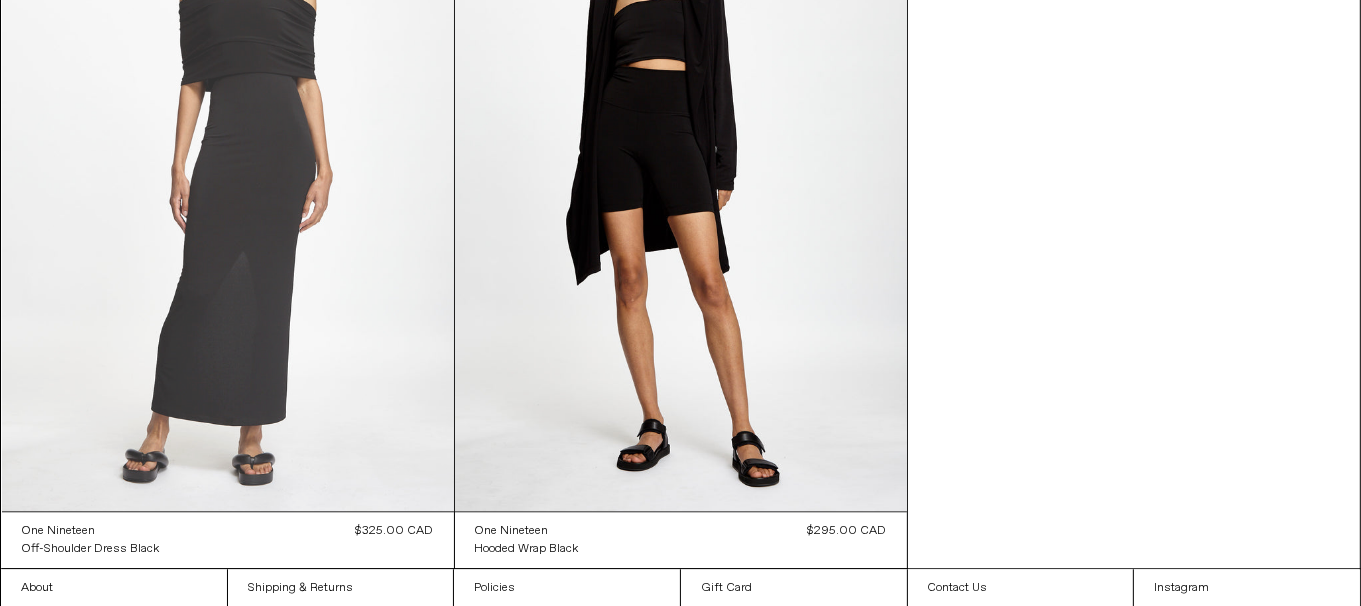 click at bounding box center [228, 172] 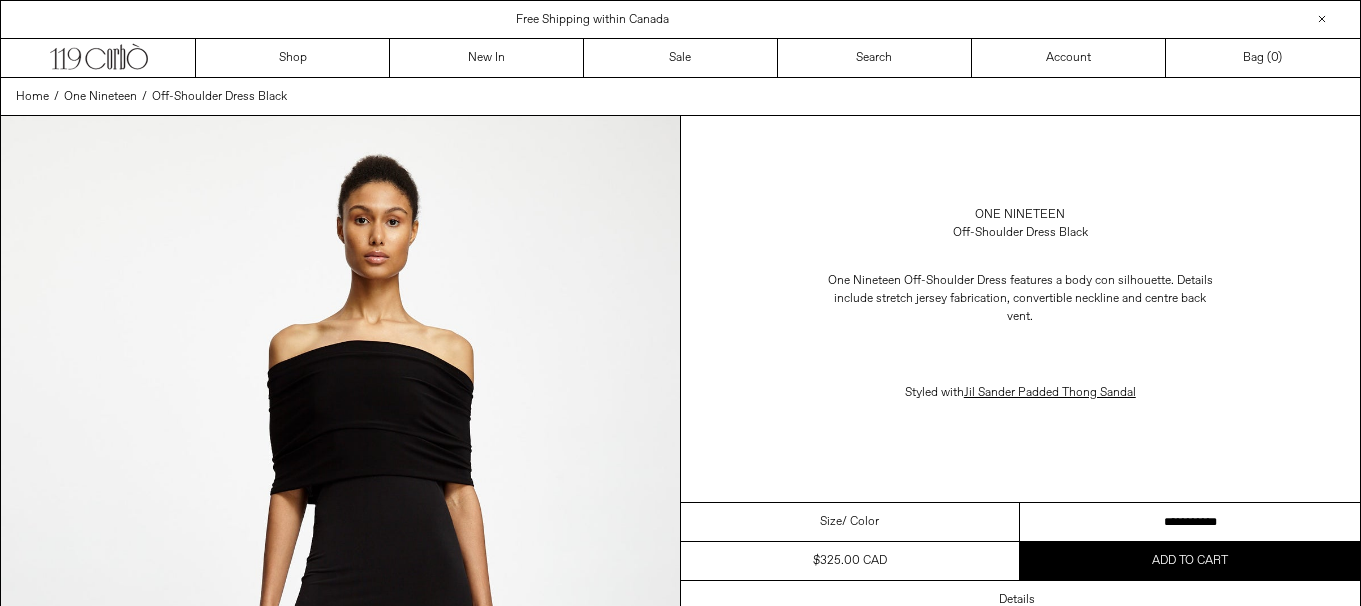scroll, scrollTop: 0, scrollLeft: 0, axis: both 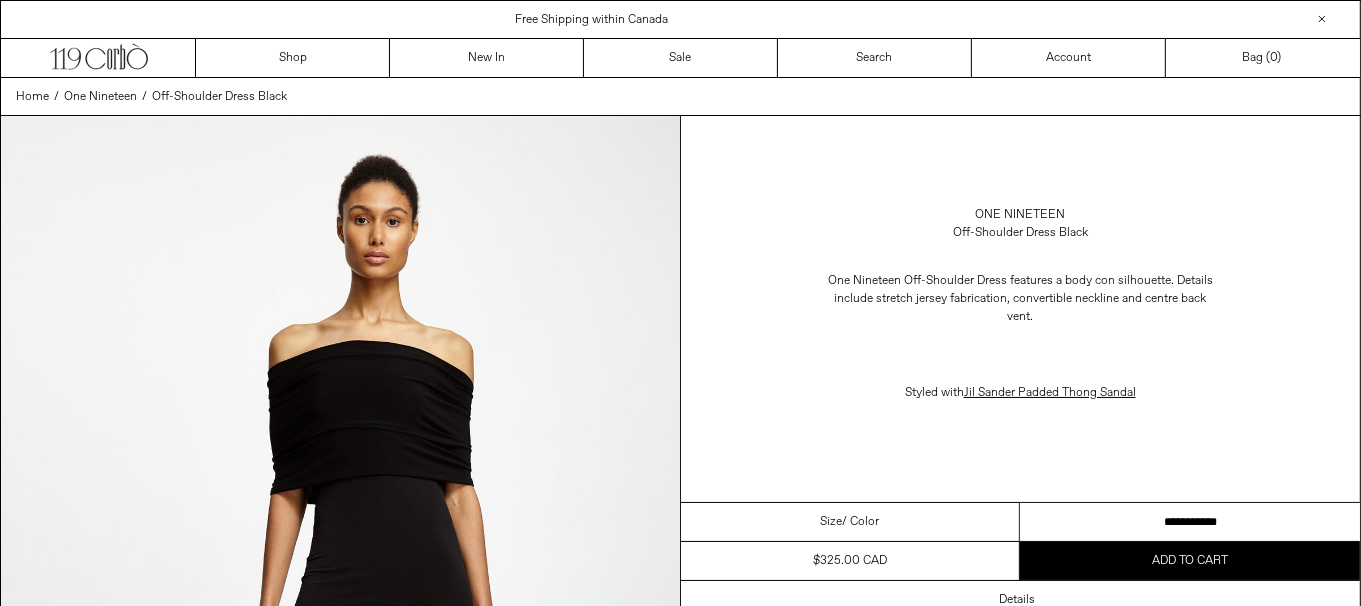 drag, startPoint x: 0, startPoint y: 0, endPoint x: 1094, endPoint y: 524, distance: 1213.0177 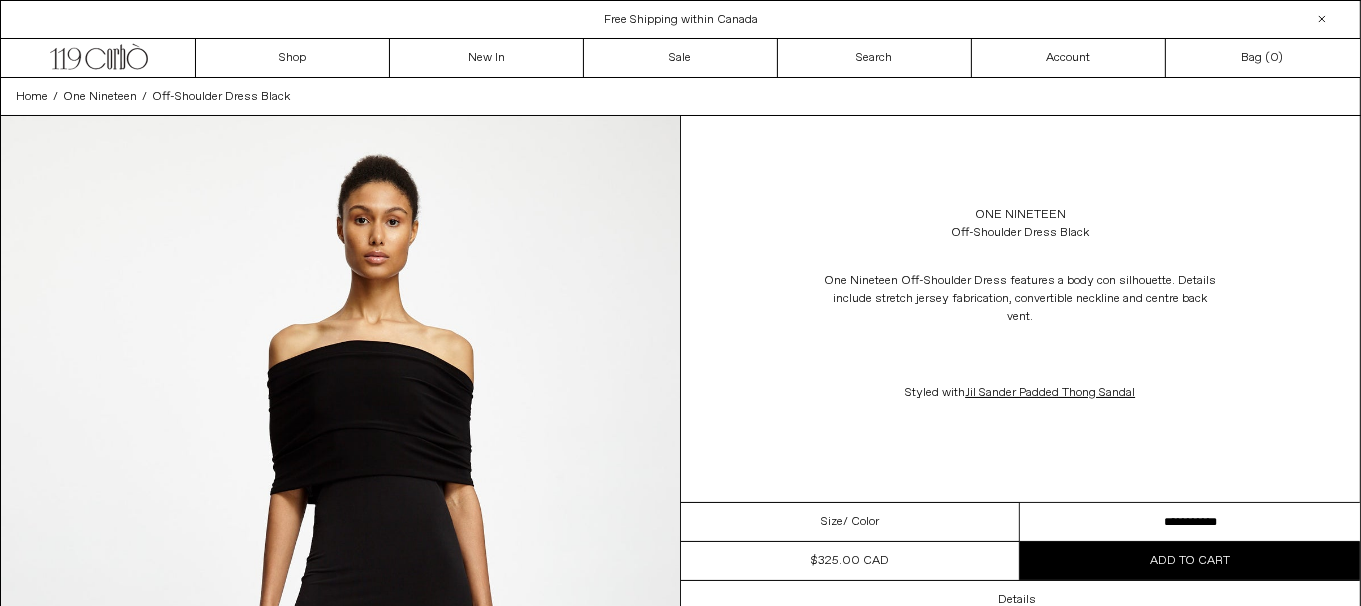 scroll, scrollTop: 0, scrollLeft: 0, axis: both 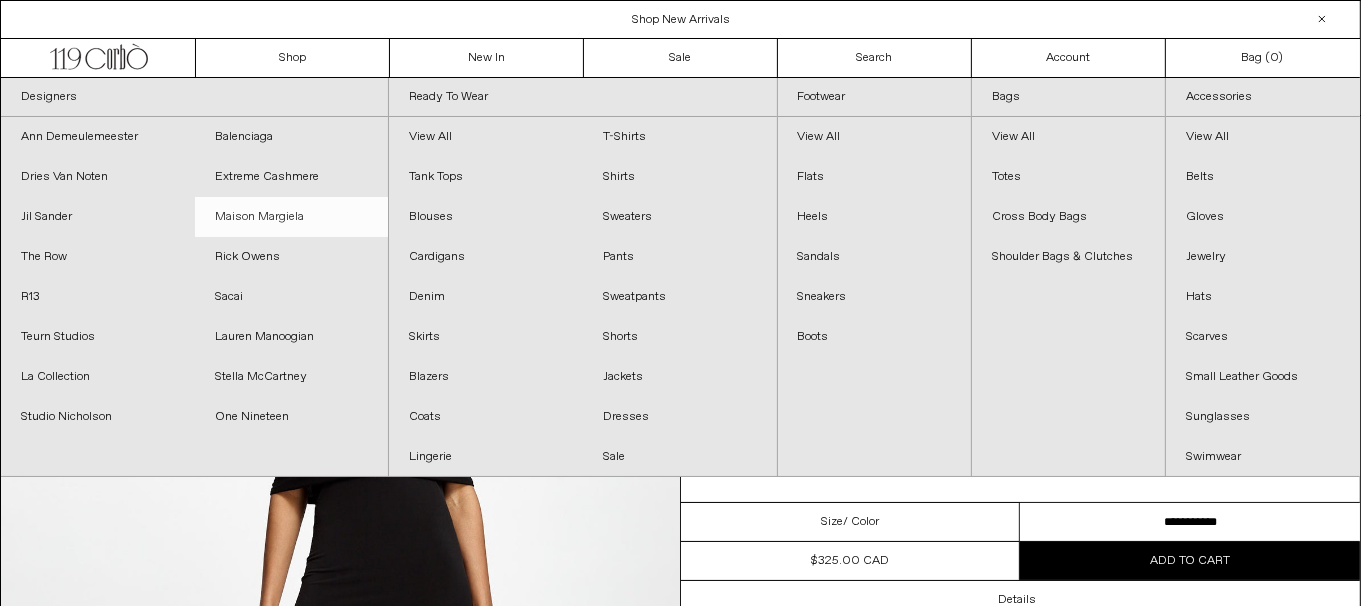 click on "Maison Margiela" at bounding box center [292, 217] 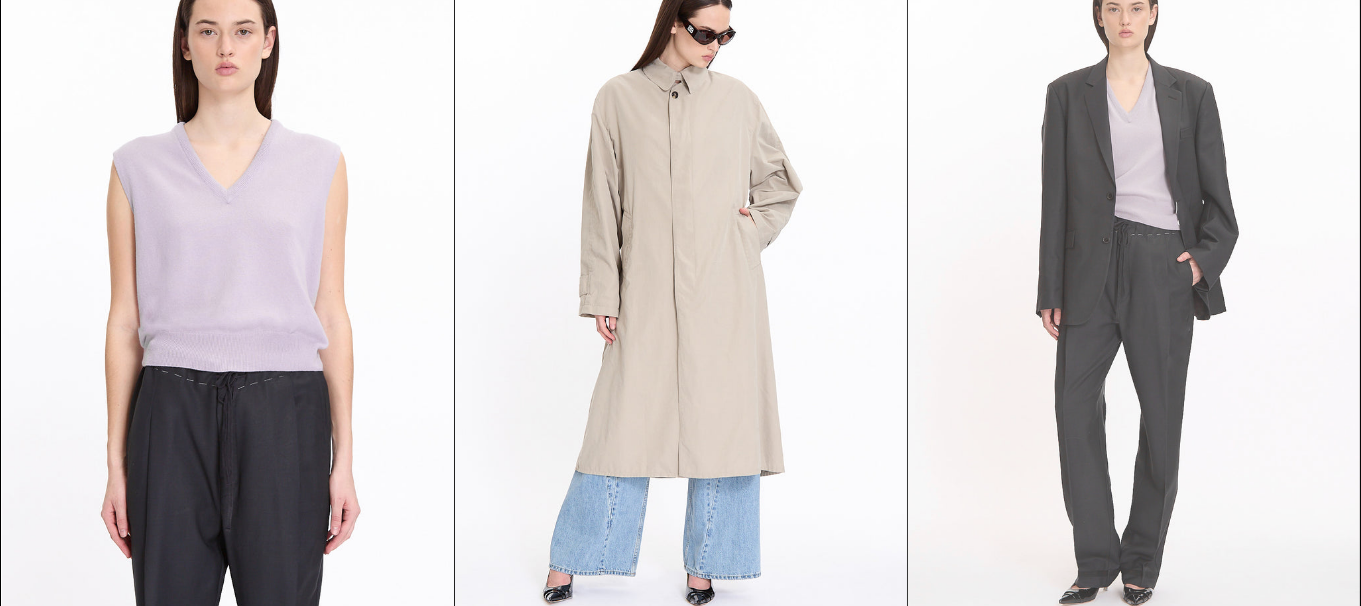 scroll, scrollTop: 2500, scrollLeft: 0, axis: vertical 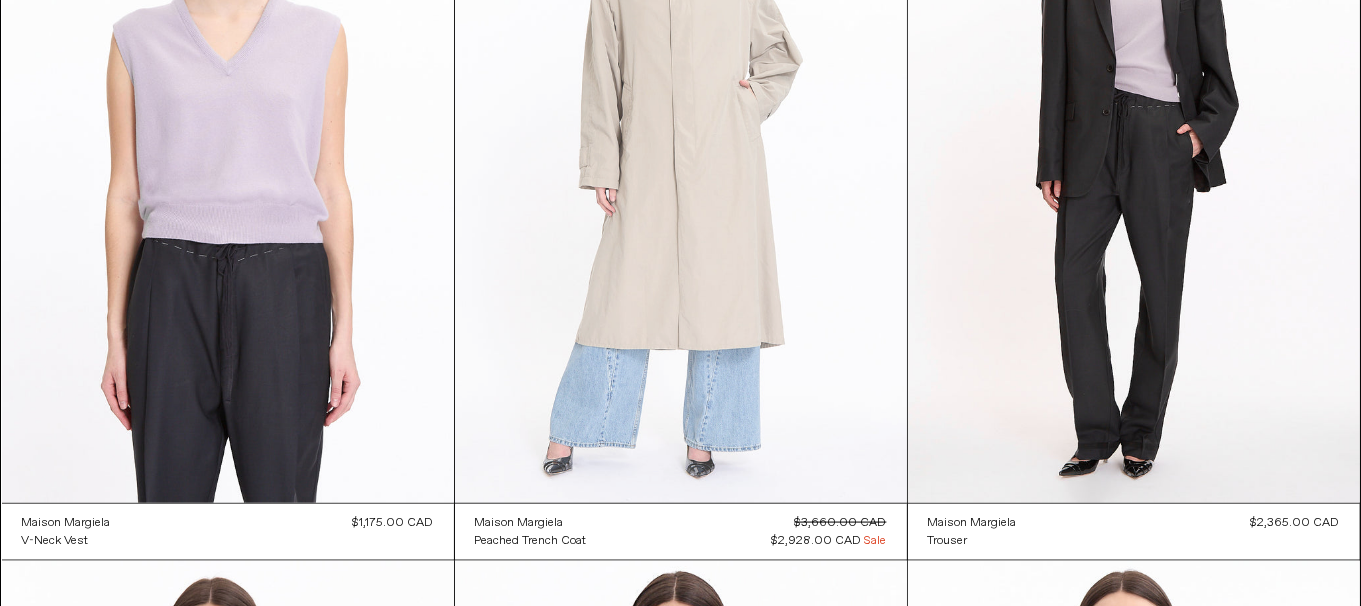 click at bounding box center [681, 164] 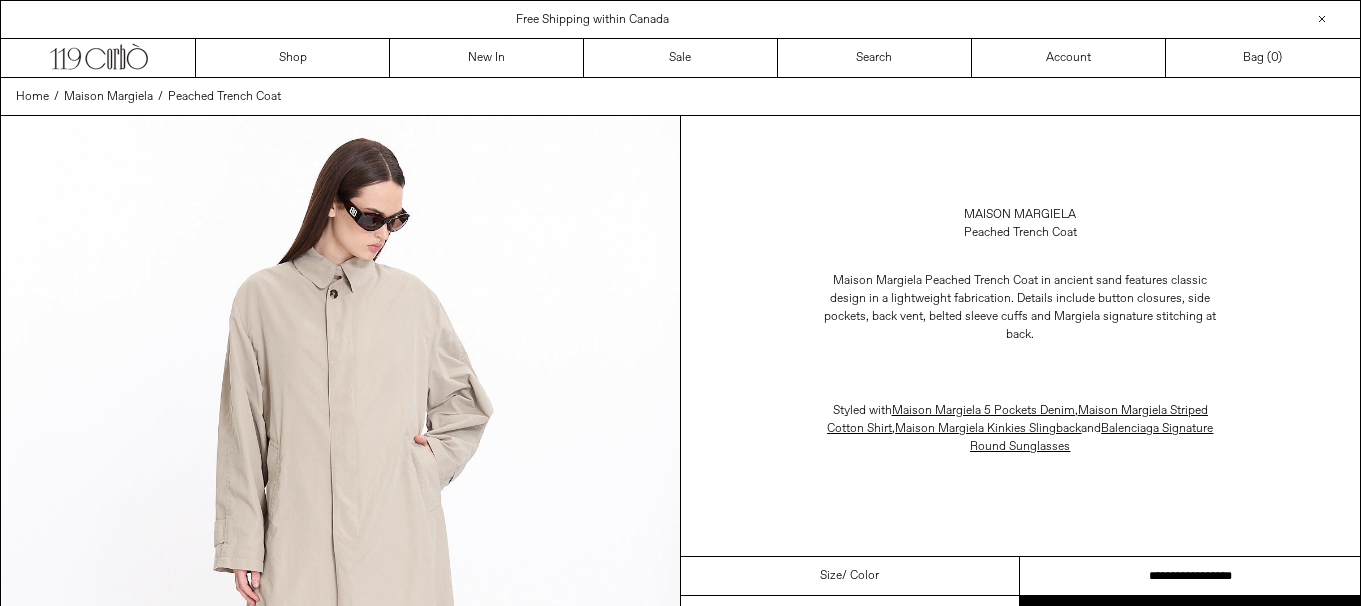scroll, scrollTop: 0, scrollLeft: 0, axis: both 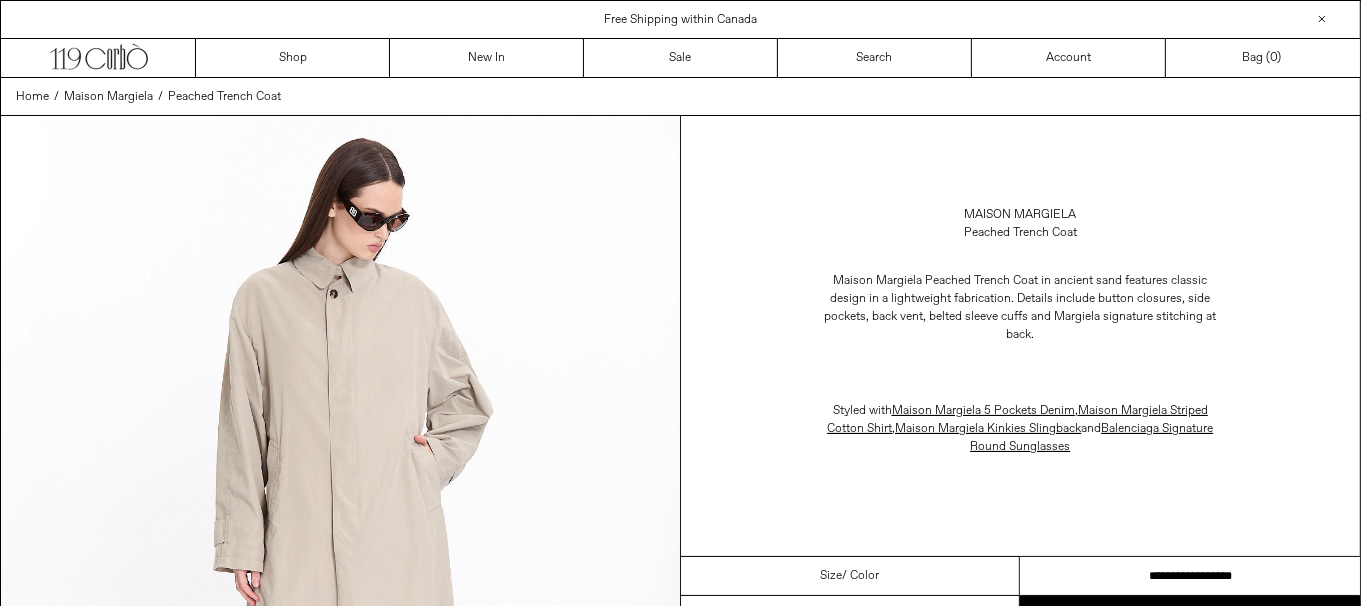 click on "**********" at bounding box center [1190, 576] 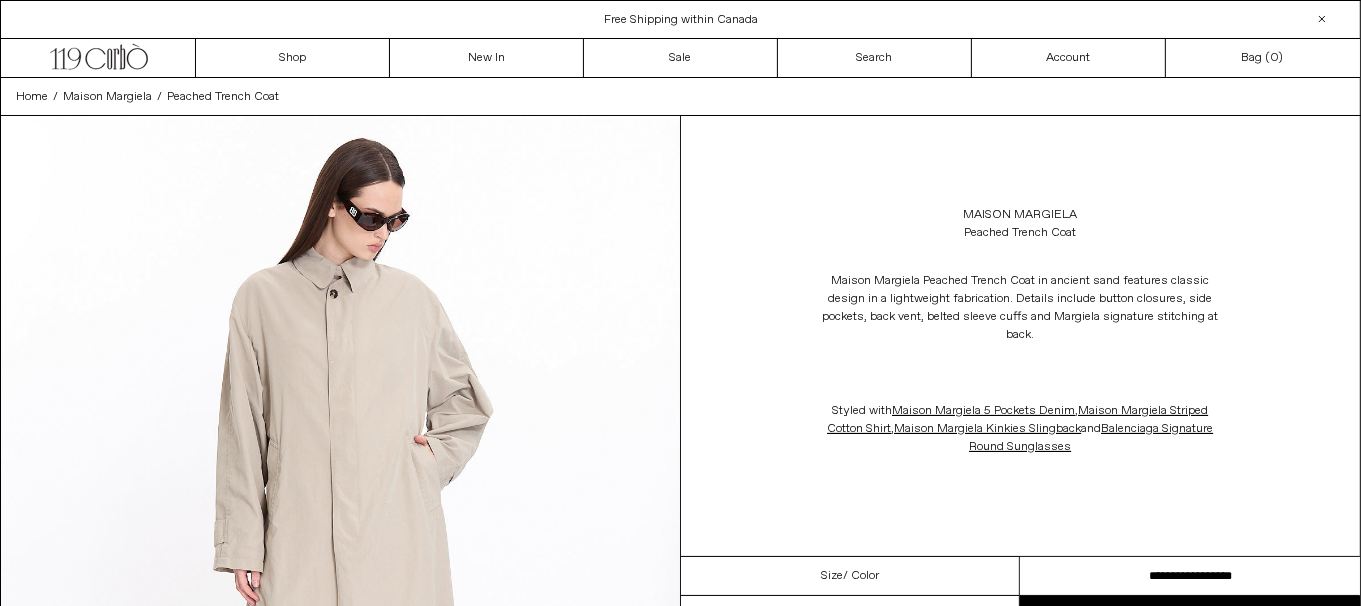 scroll, scrollTop: 0, scrollLeft: 0, axis: both 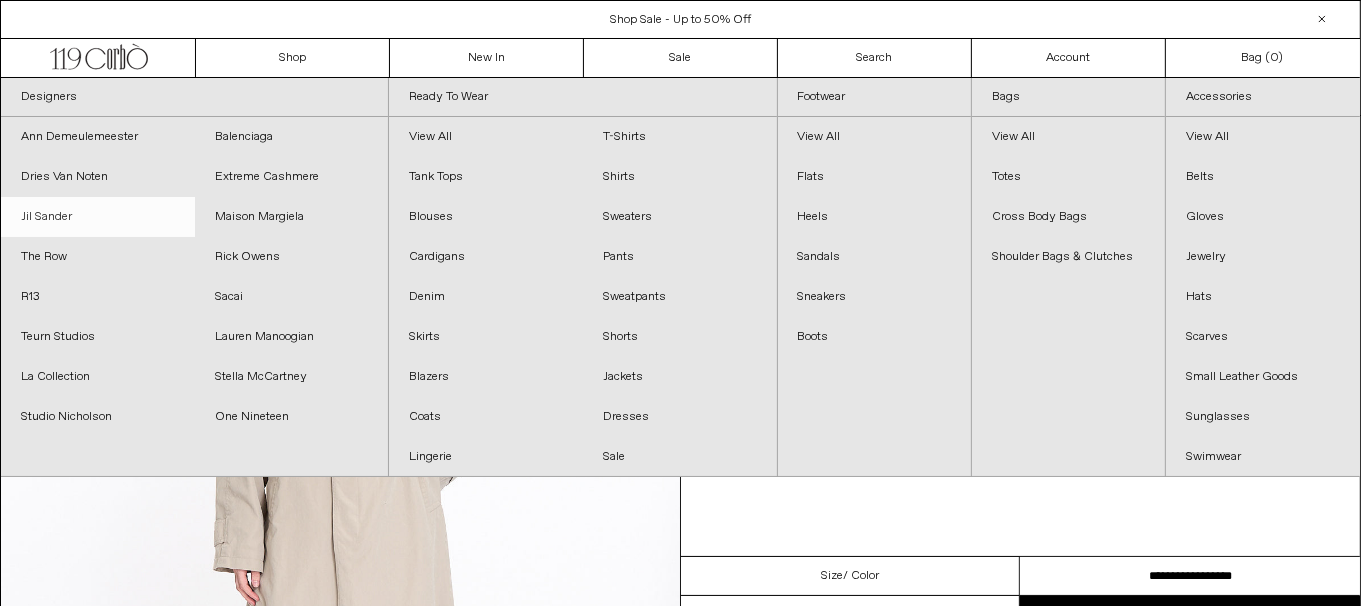 click on "Jil Sander" 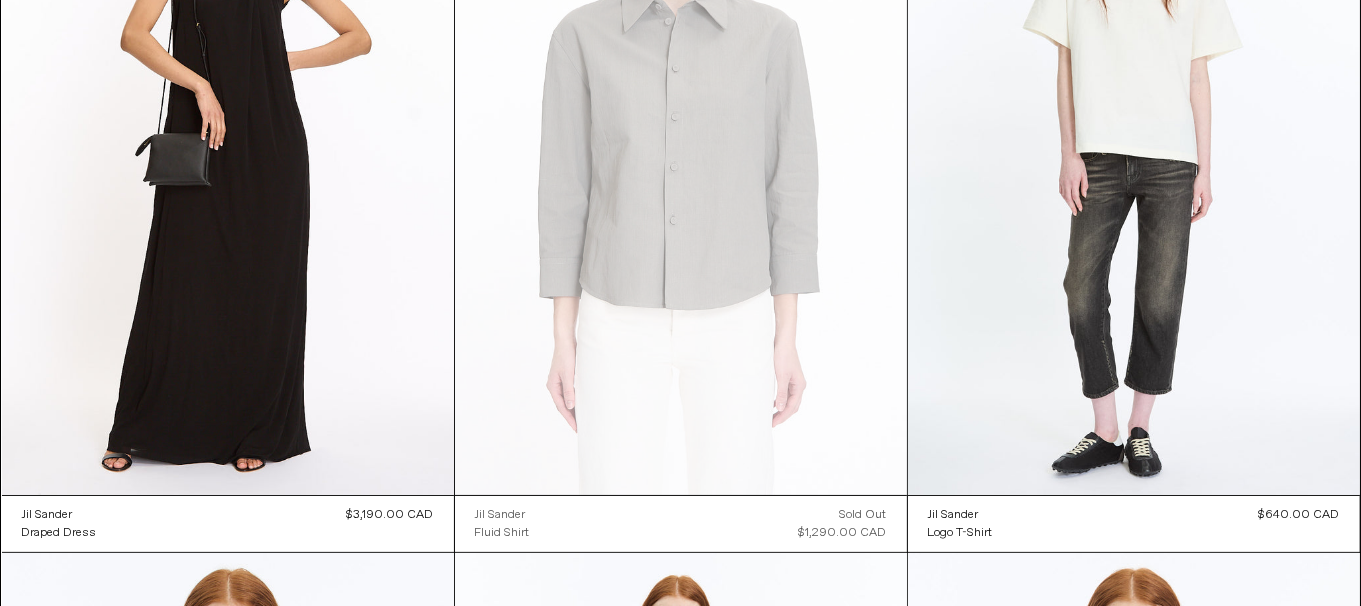 scroll, scrollTop: 699, scrollLeft: 0, axis: vertical 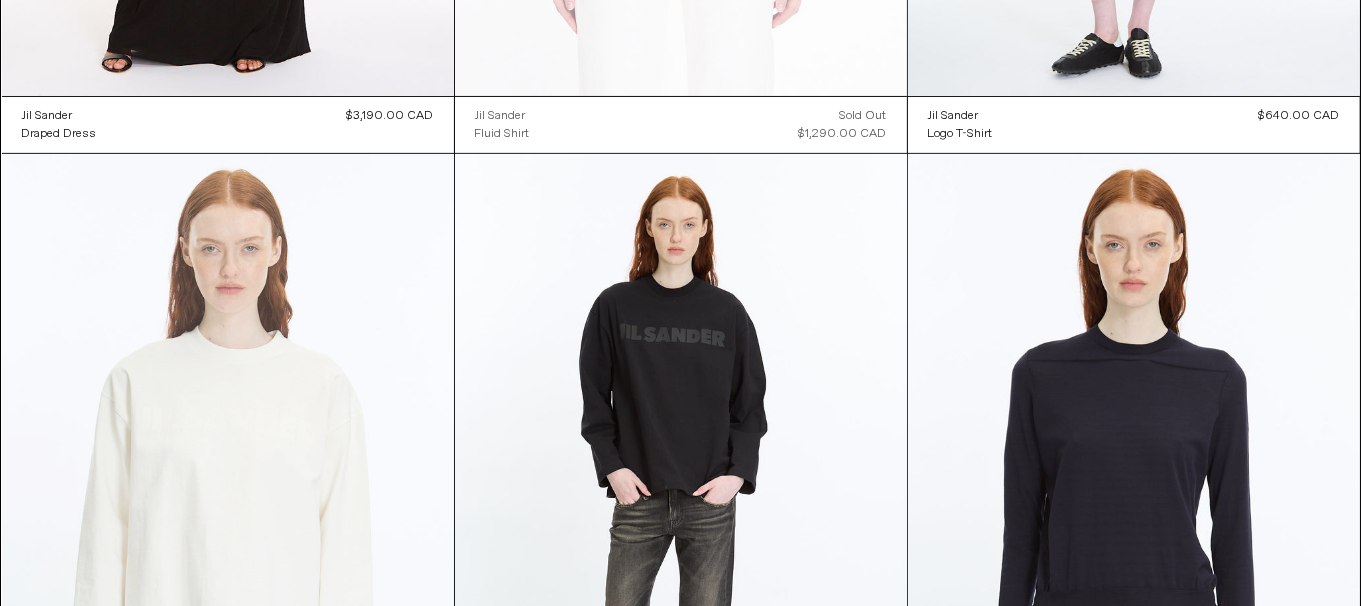 click at bounding box center [228, 493] 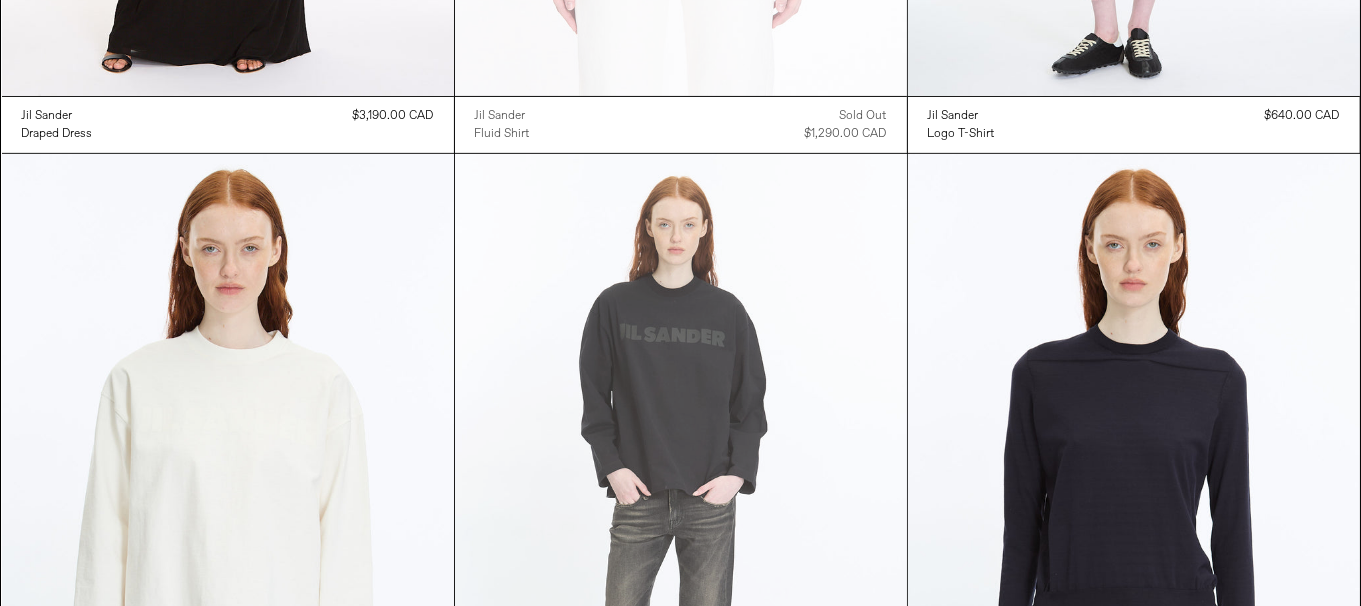 click at bounding box center [681, 493] 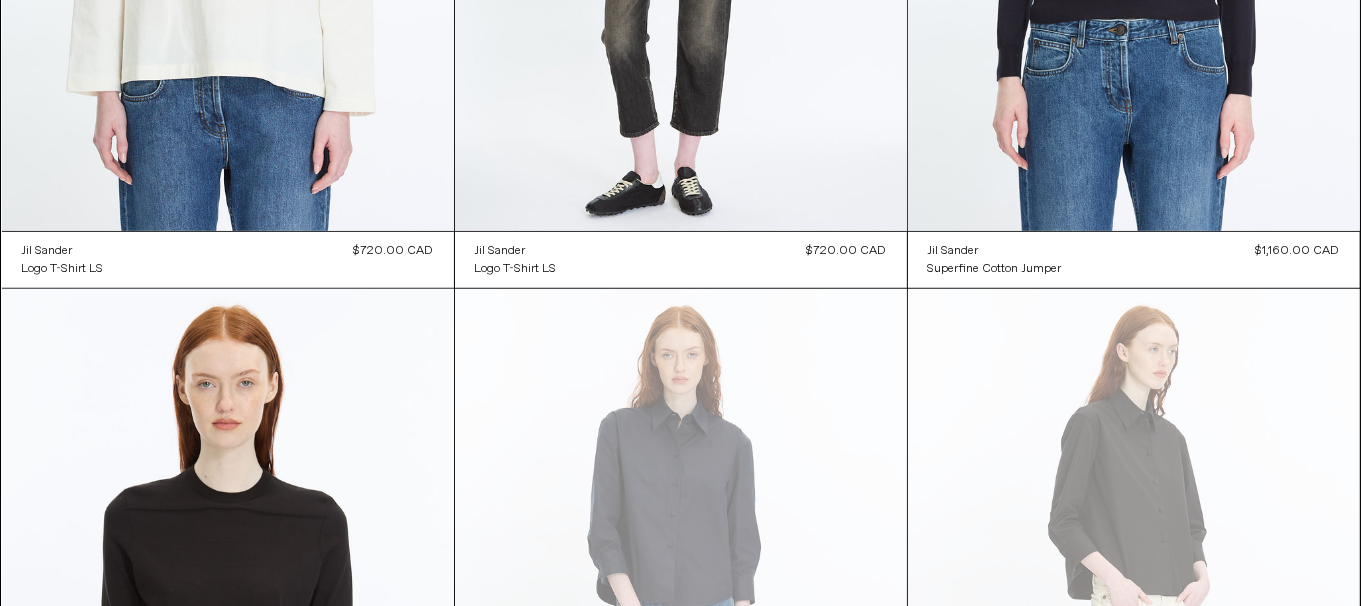 scroll, scrollTop: 1700, scrollLeft: 0, axis: vertical 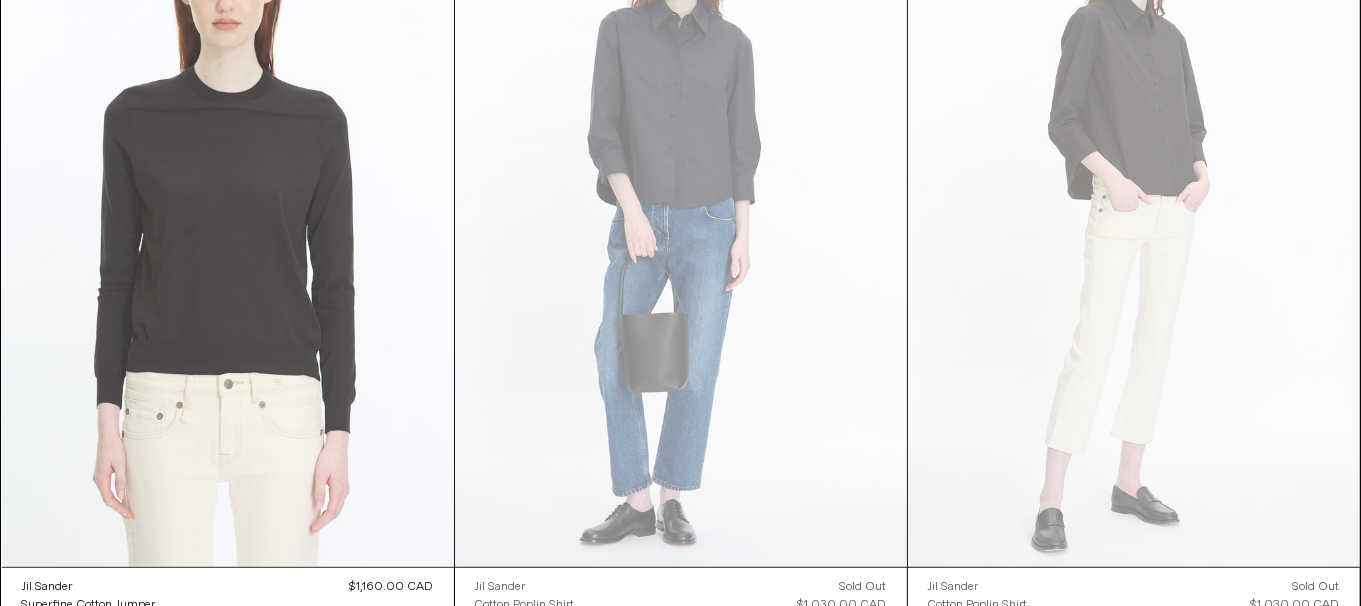 click at bounding box center (228, 228) 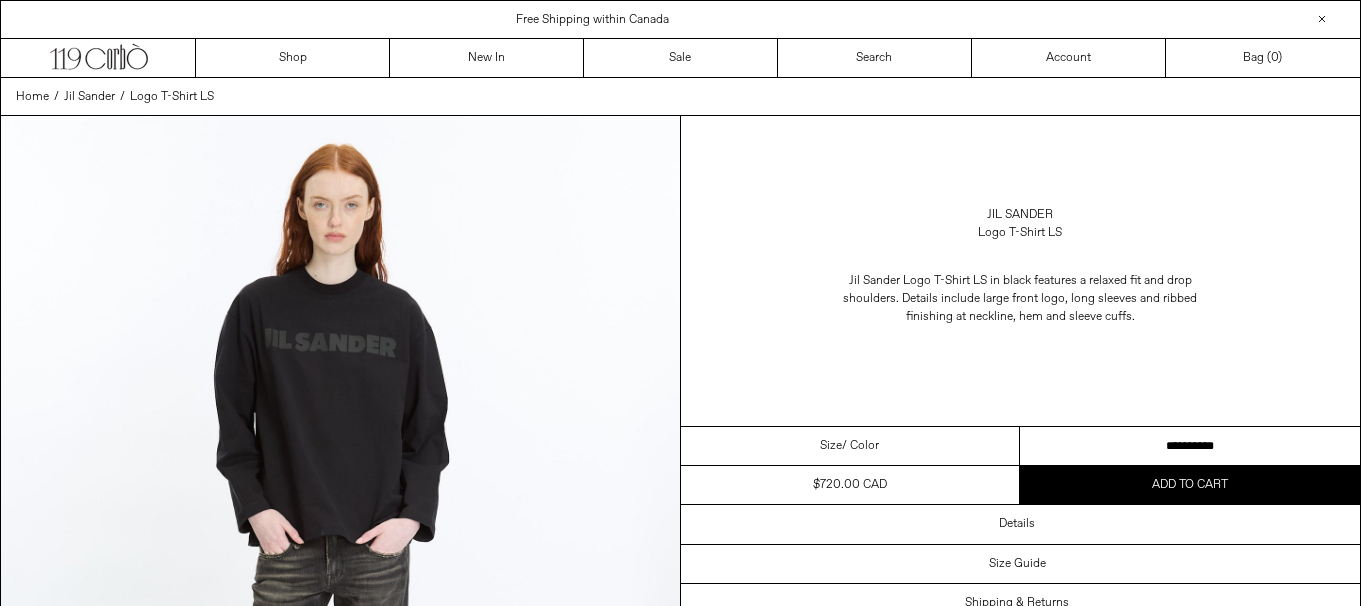 scroll, scrollTop: 0, scrollLeft: 0, axis: both 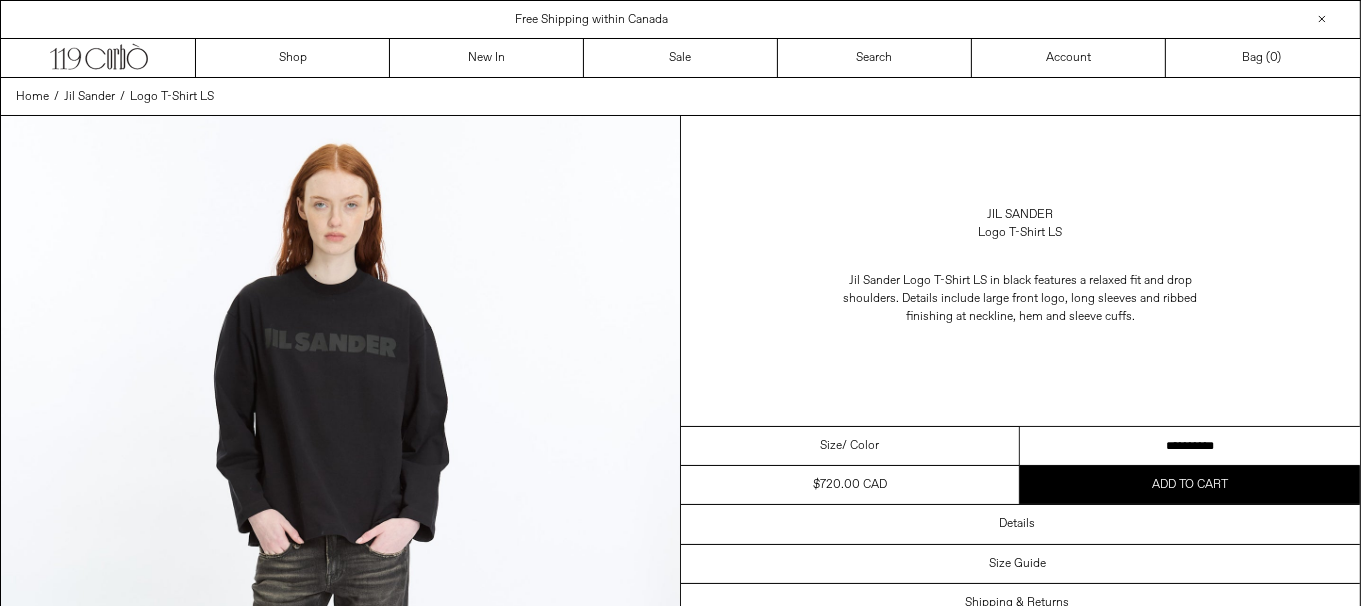 drag, startPoint x: 1210, startPoint y: 452, endPoint x: 1217, endPoint y: 439, distance: 14.764823 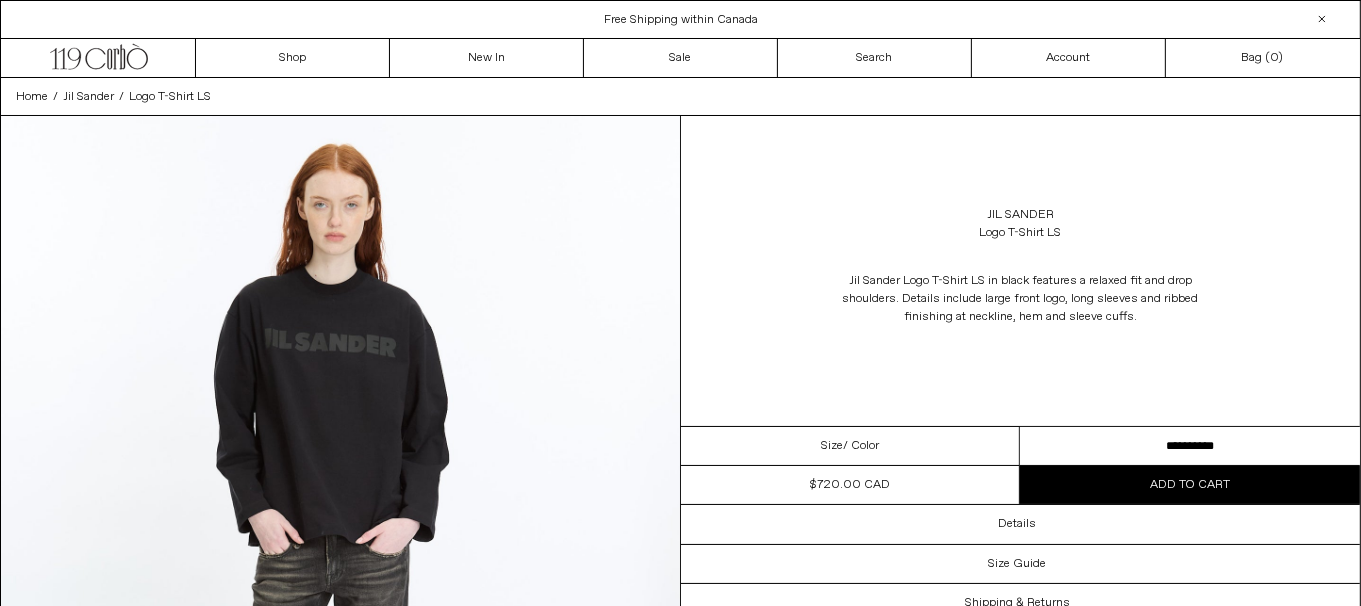 scroll, scrollTop: 0, scrollLeft: 0, axis: both 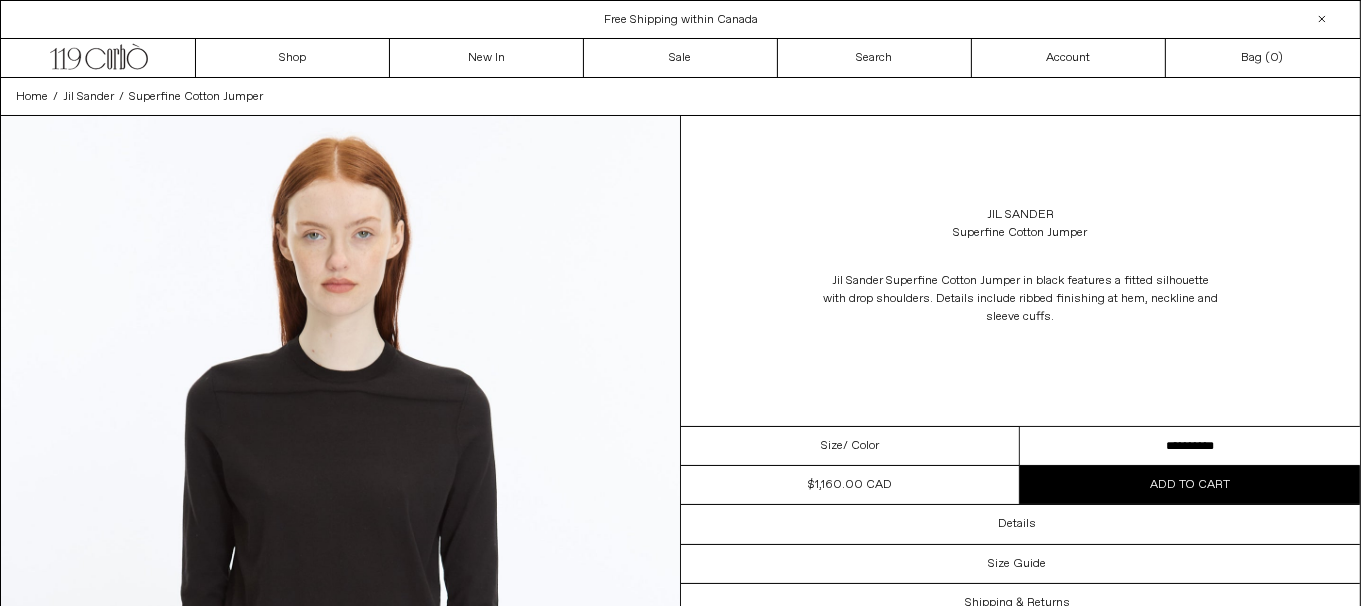 click on "**********" at bounding box center [1190, 446] 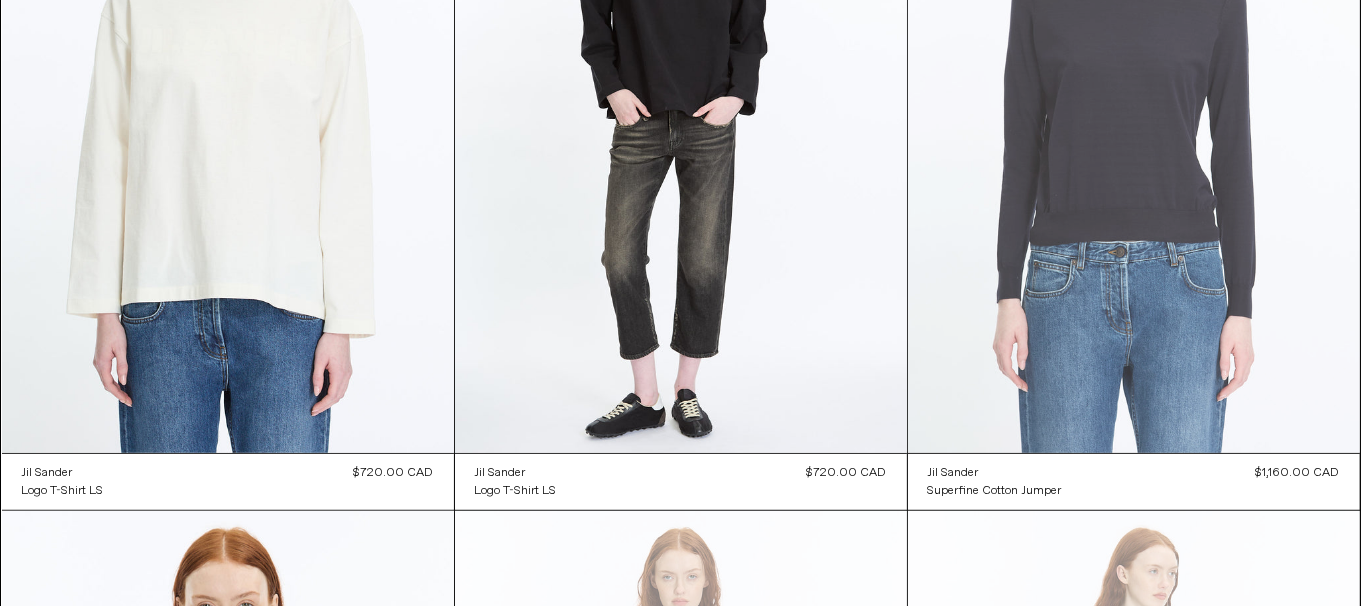 scroll, scrollTop: 1000, scrollLeft: 0, axis: vertical 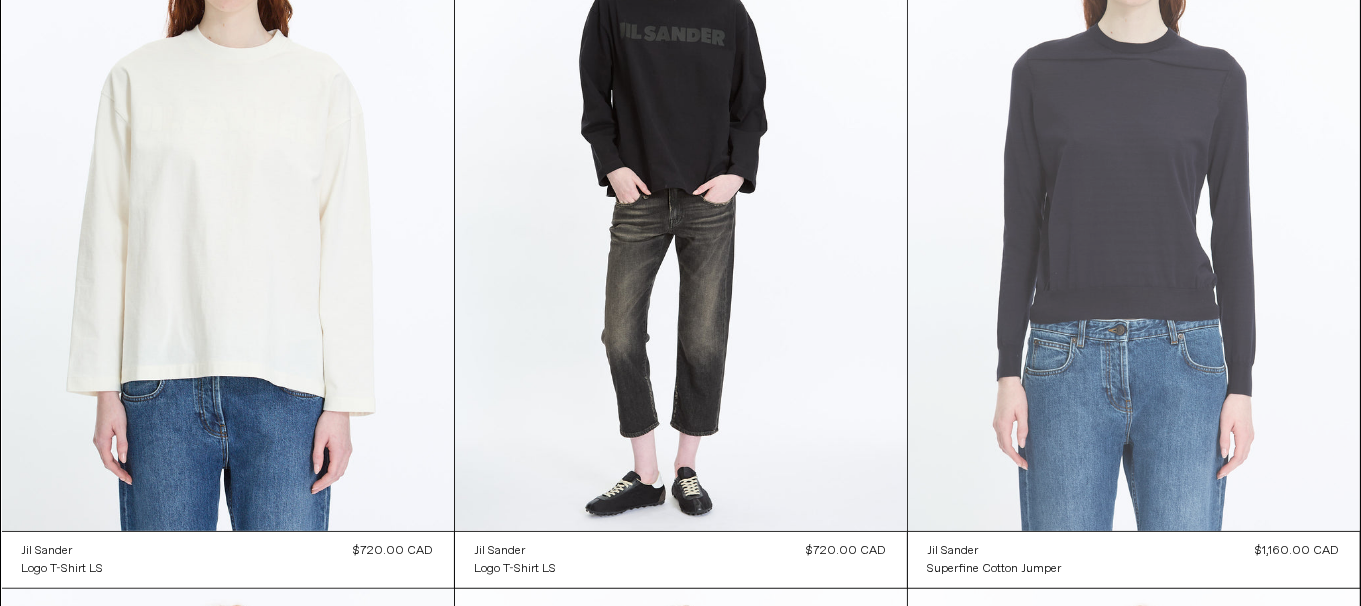click at bounding box center [1134, 192] 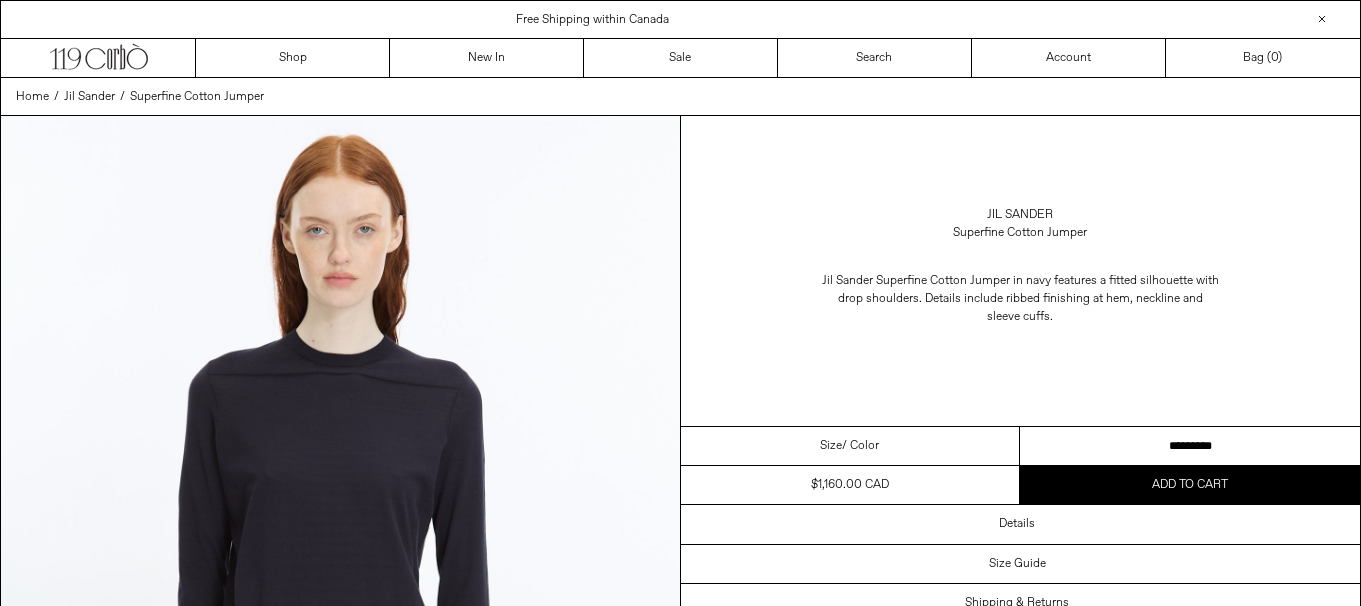 scroll, scrollTop: 0, scrollLeft: 0, axis: both 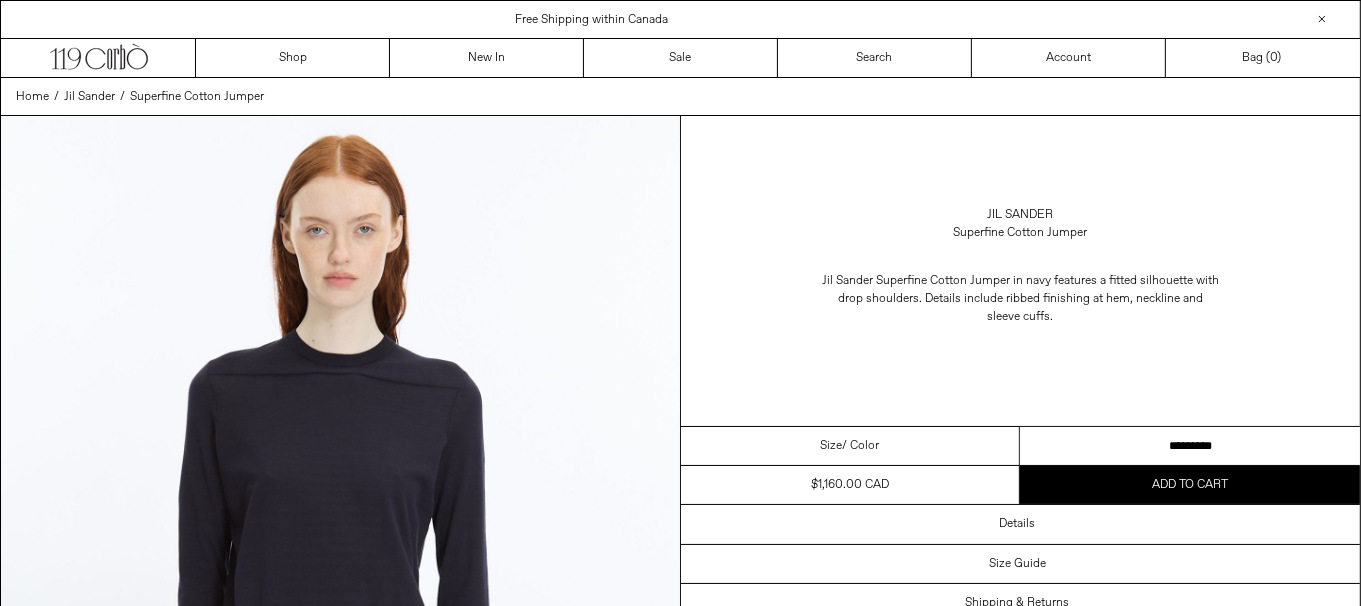 drag, startPoint x: 1191, startPoint y: 445, endPoint x: 1202, endPoint y: 444, distance: 11.045361 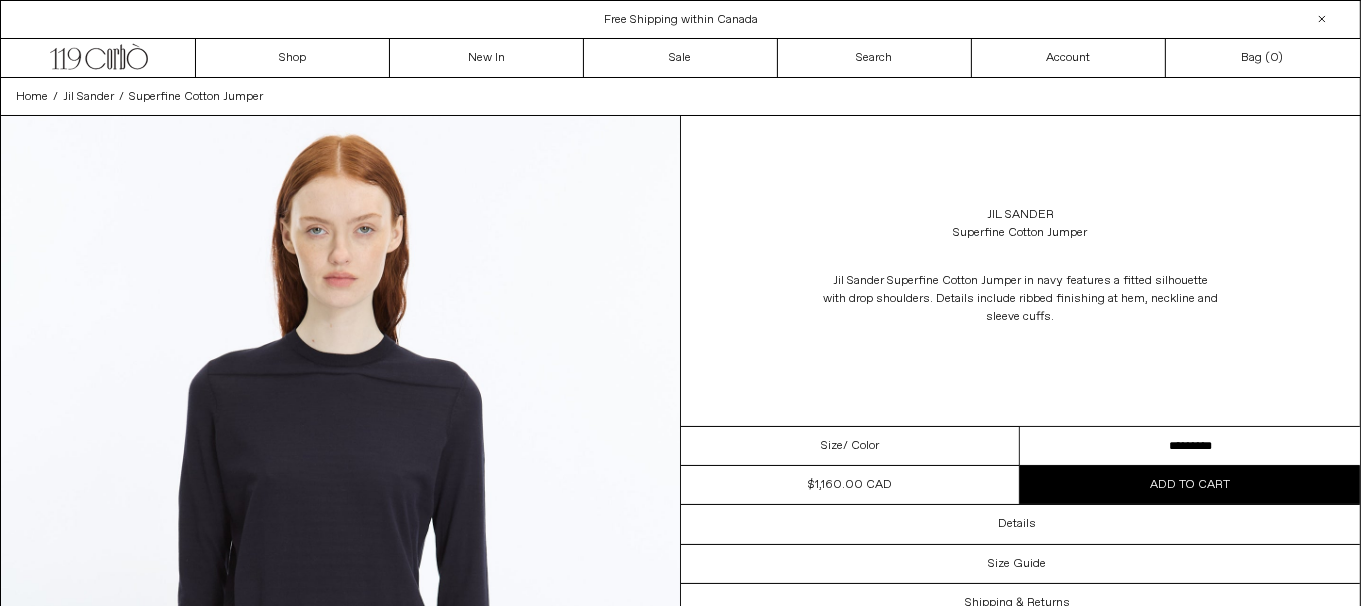 scroll, scrollTop: 0, scrollLeft: 0, axis: both 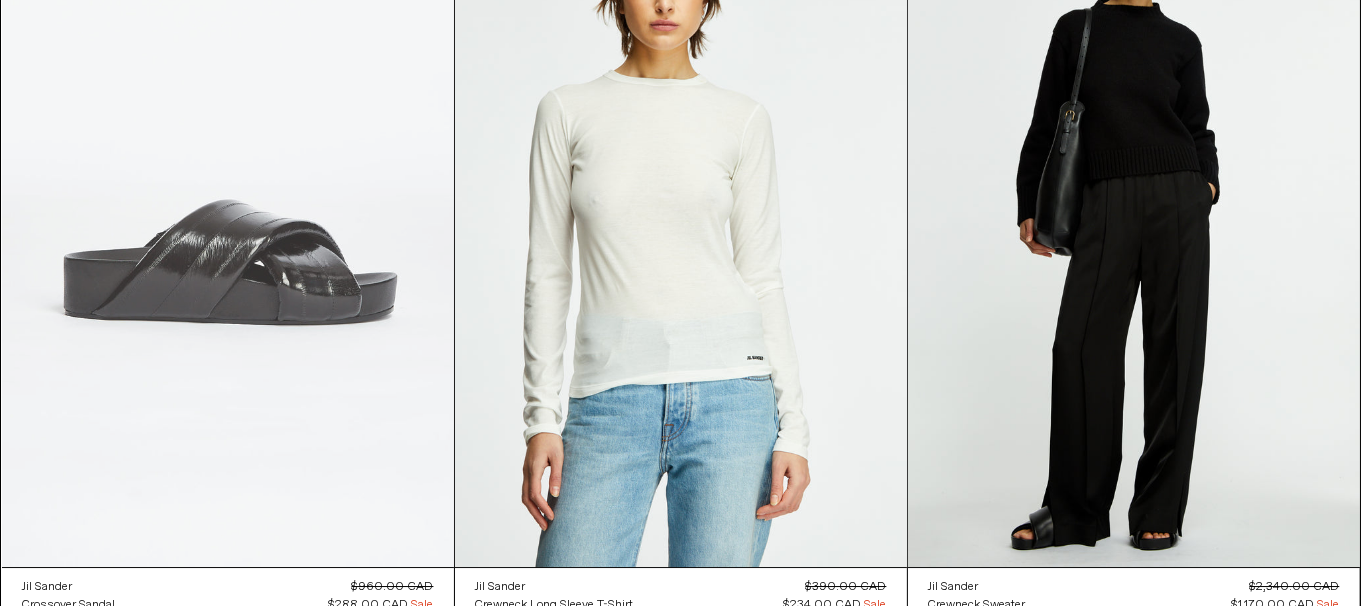 click at bounding box center (228, 228) 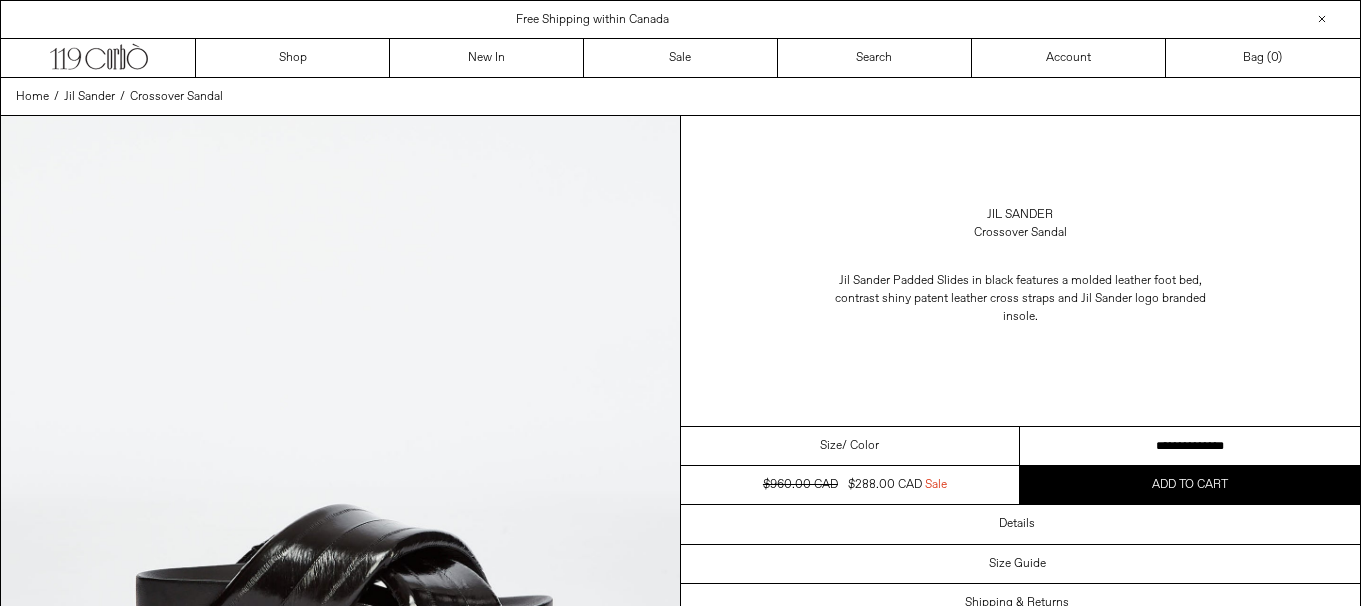 scroll, scrollTop: 0, scrollLeft: 0, axis: both 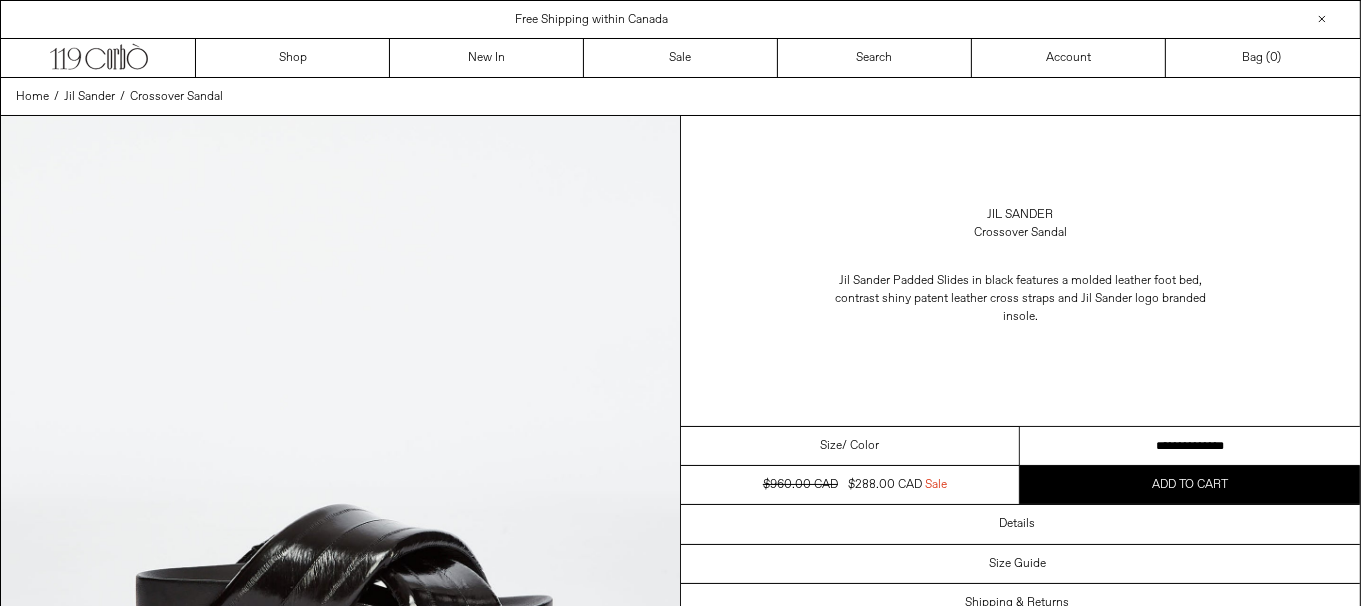 click on "**********" at bounding box center (1190, 446) 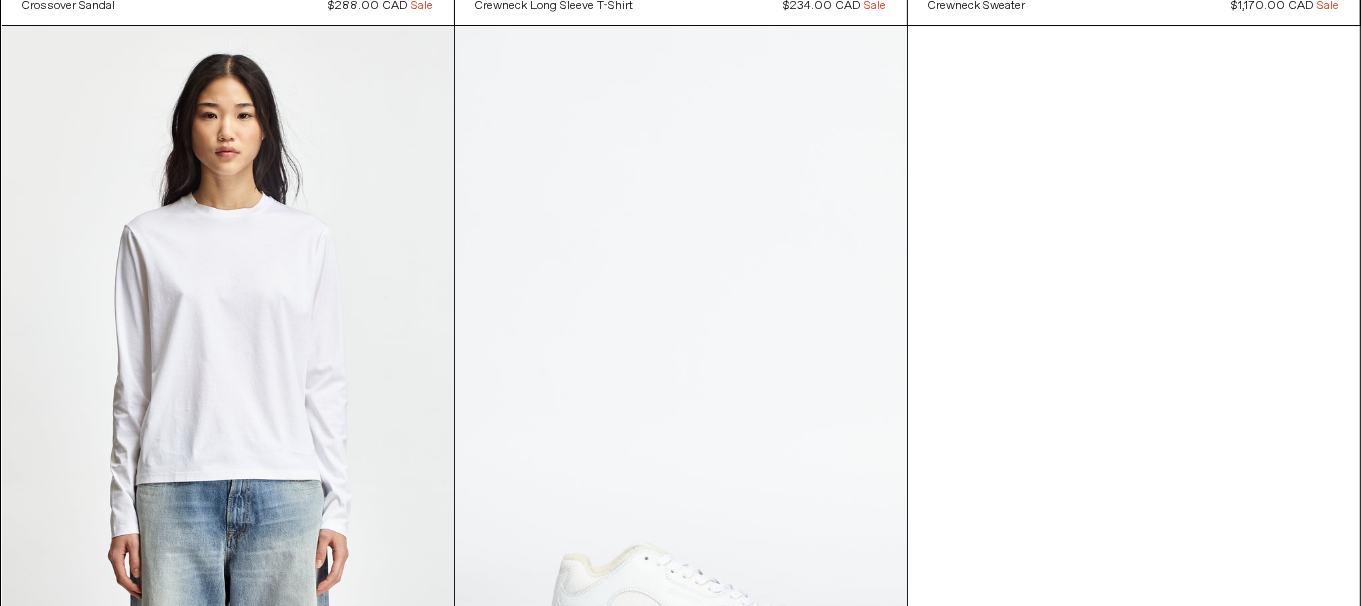 scroll, scrollTop: 6116, scrollLeft: 0, axis: vertical 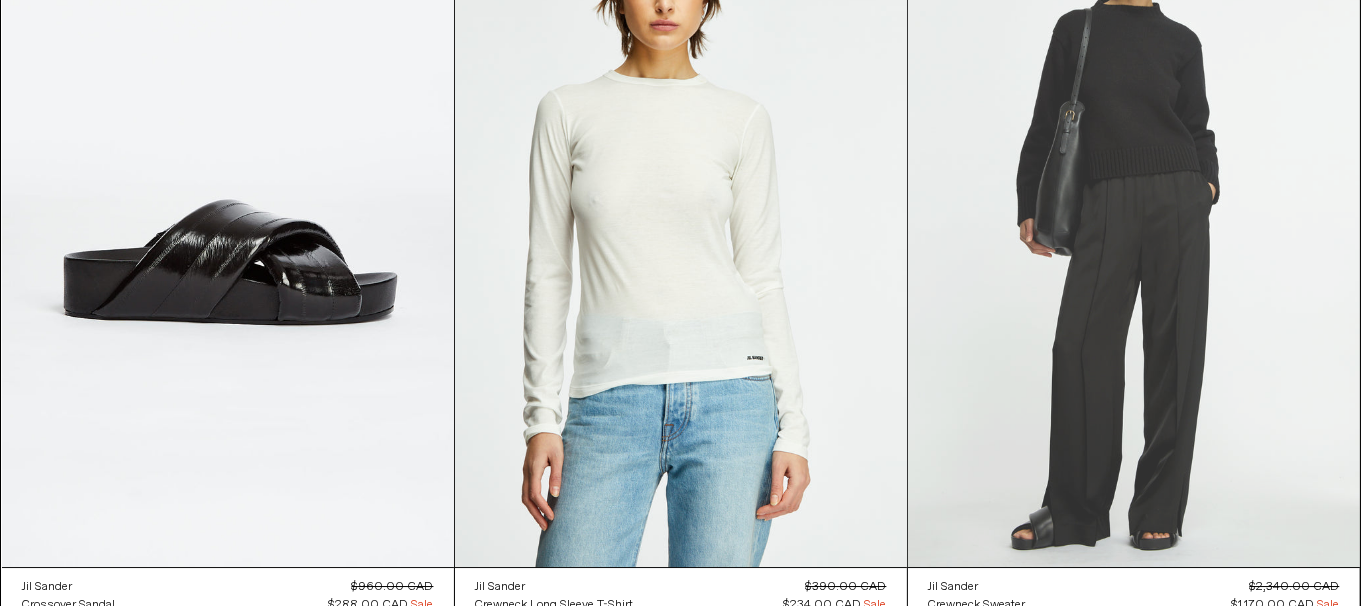 click at bounding box center [1134, 228] 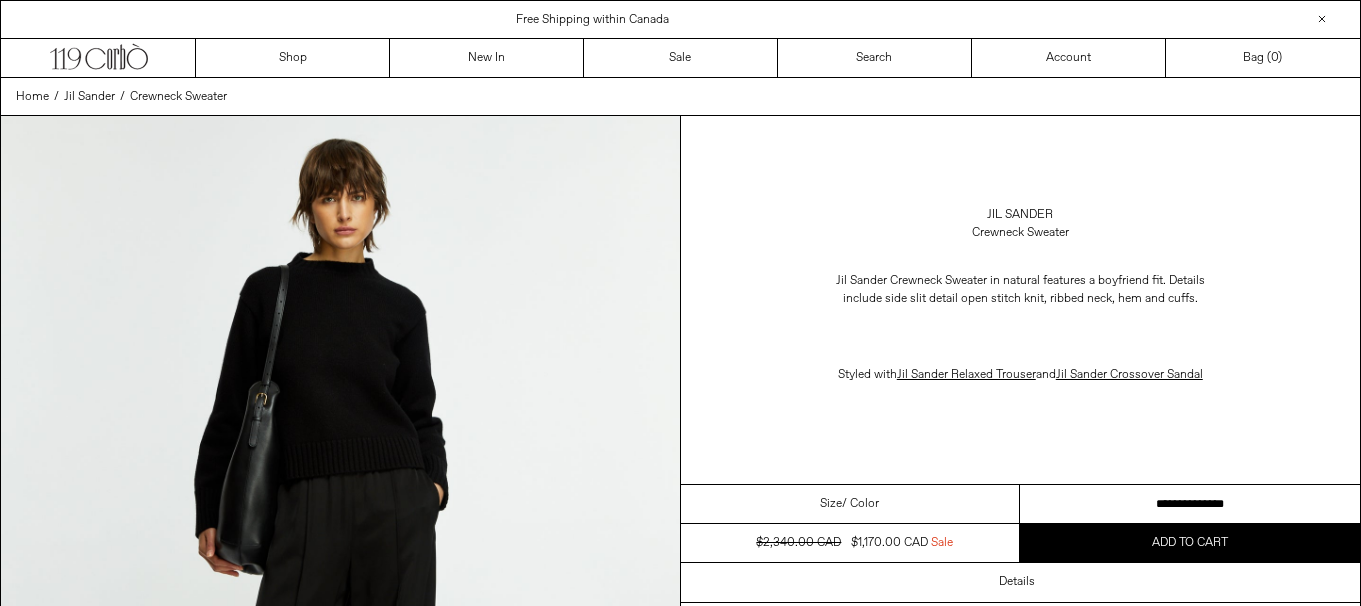 scroll, scrollTop: 0, scrollLeft: 0, axis: both 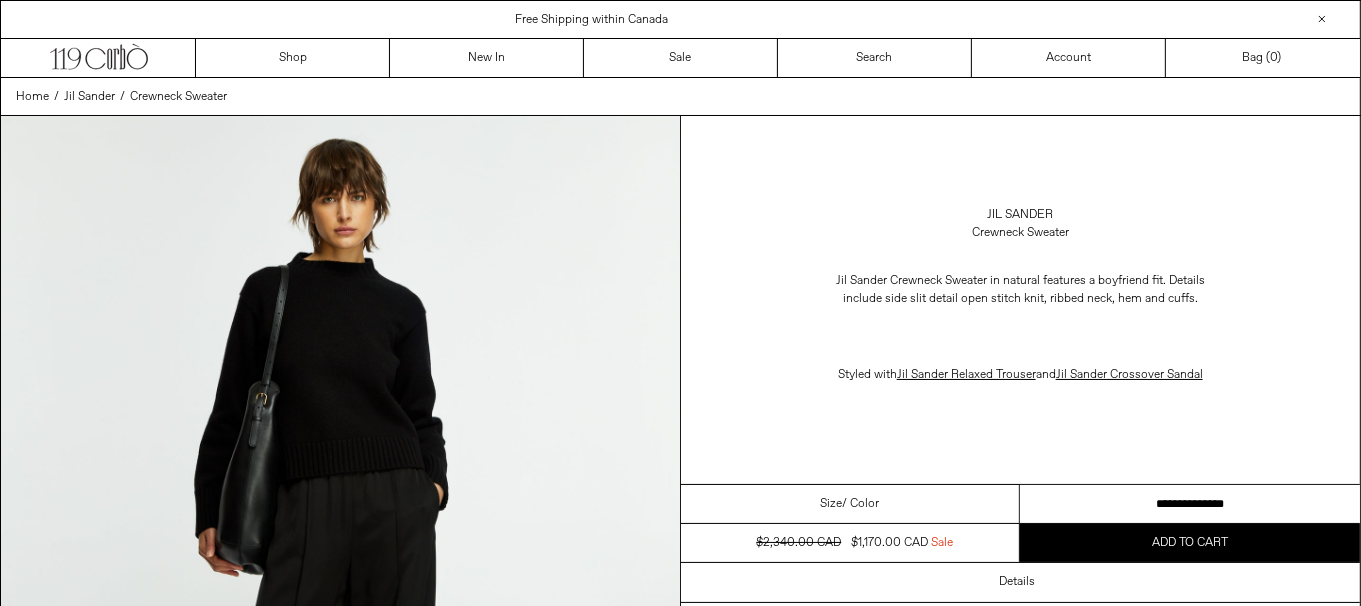 drag, startPoint x: 1226, startPoint y: 500, endPoint x: 1374, endPoint y: 493, distance: 148.16545 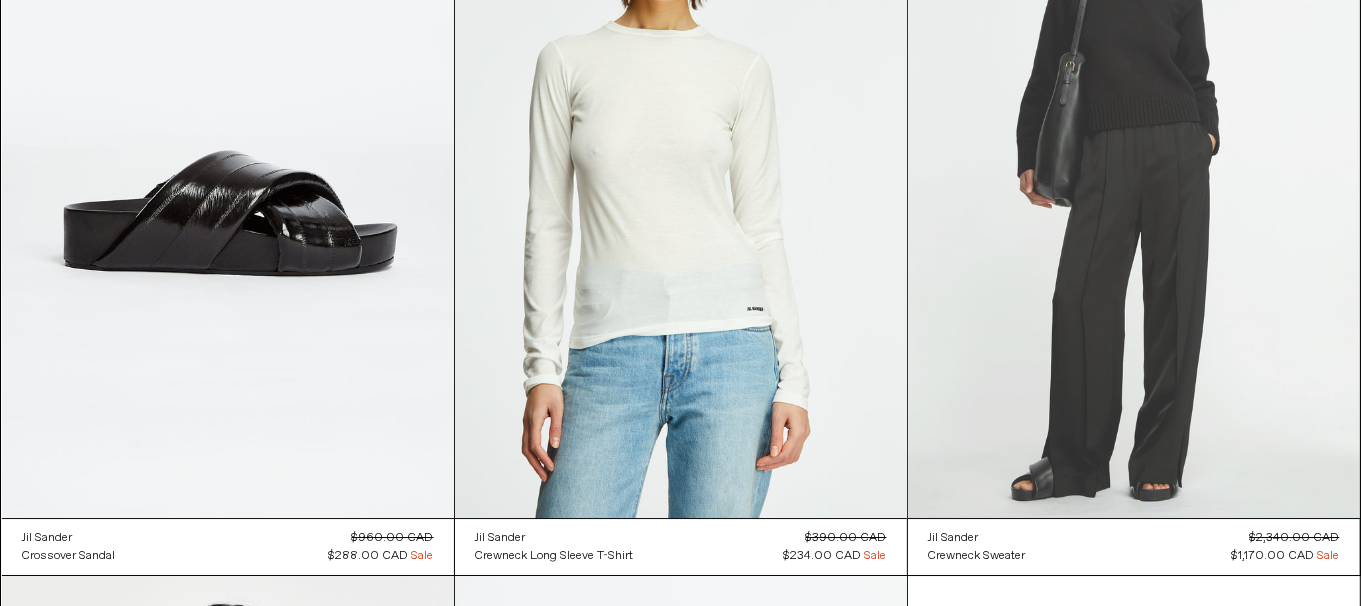 scroll, scrollTop: 6315, scrollLeft: 0, axis: vertical 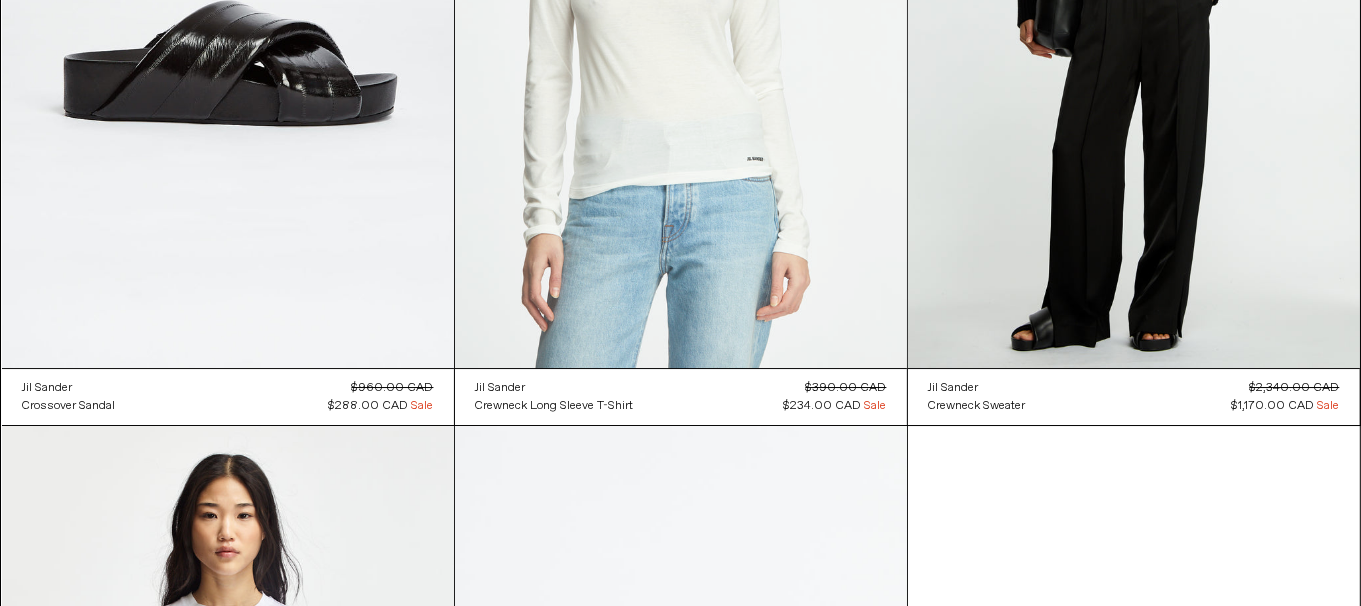 click at bounding box center (681, 29) 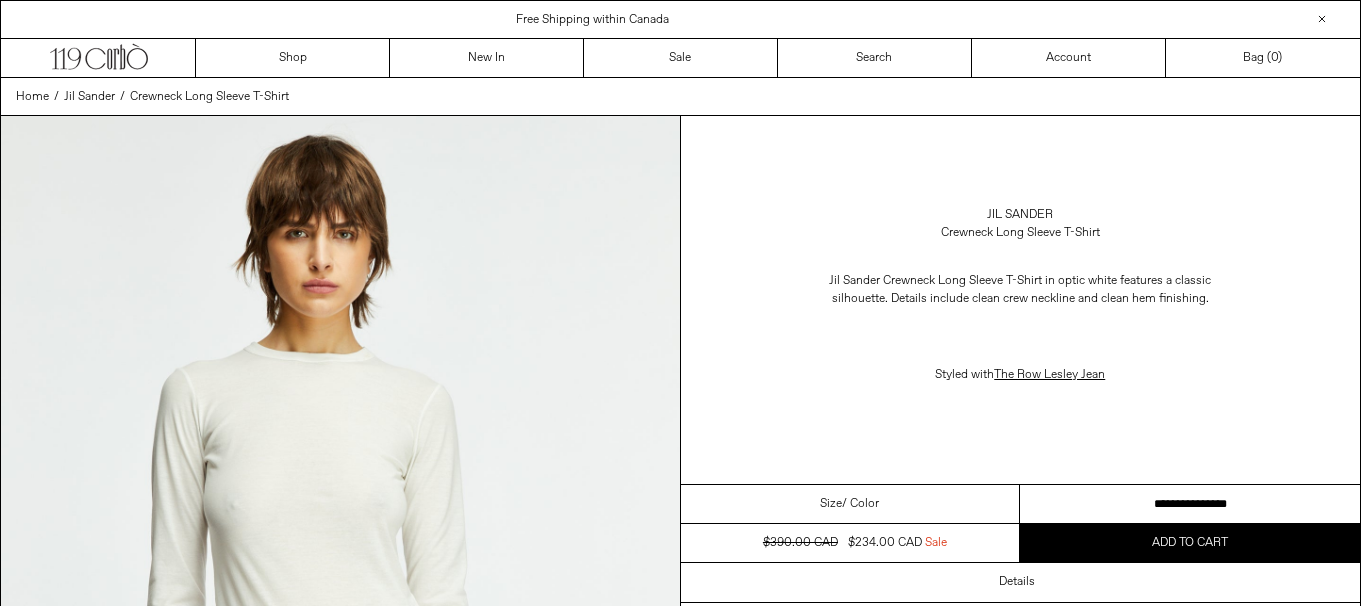 scroll, scrollTop: 0, scrollLeft: 0, axis: both 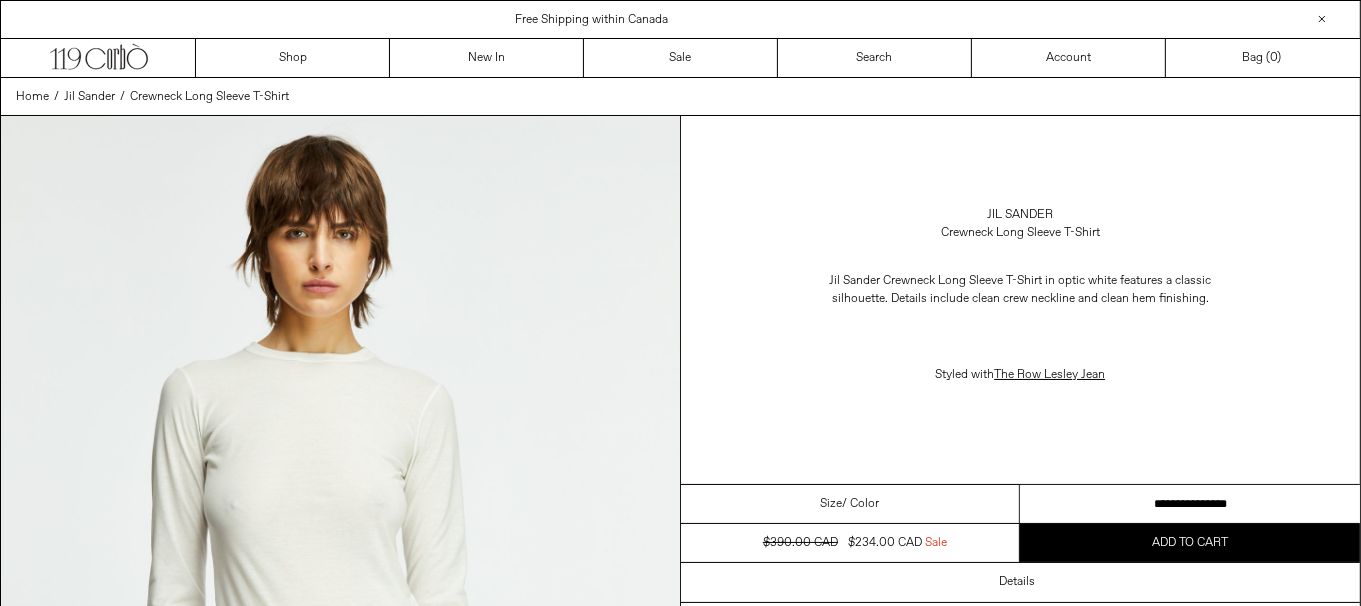 drag, startPoint x: 1180, startPoint y: 503, endPoint x: 1374, endPoint y: 498, distance: 194.06442 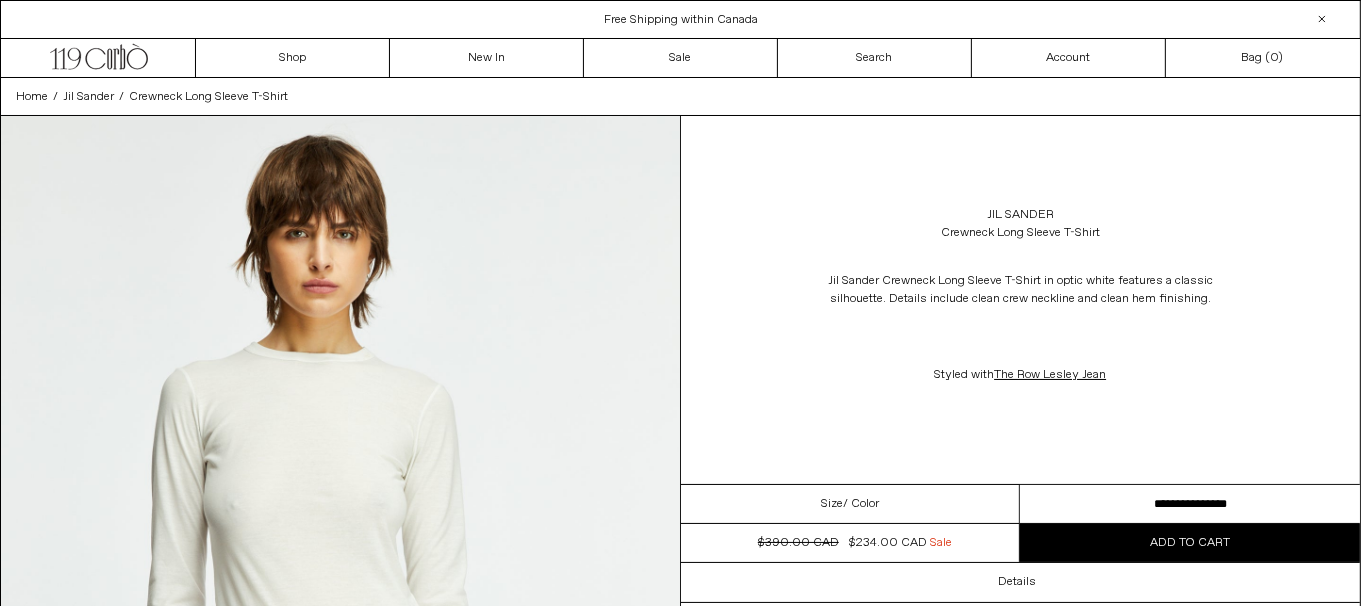 scroll, scrollTop: 0, scrollLeft: 0, axis: both 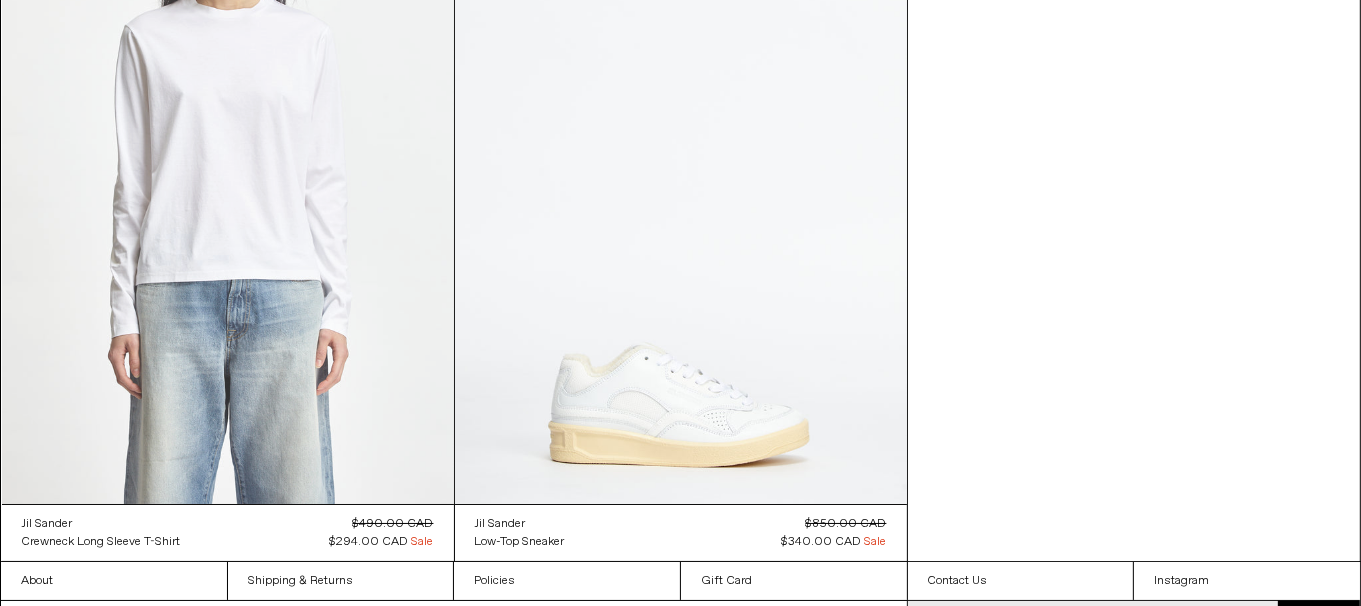 click at bounding box center (228, 165) 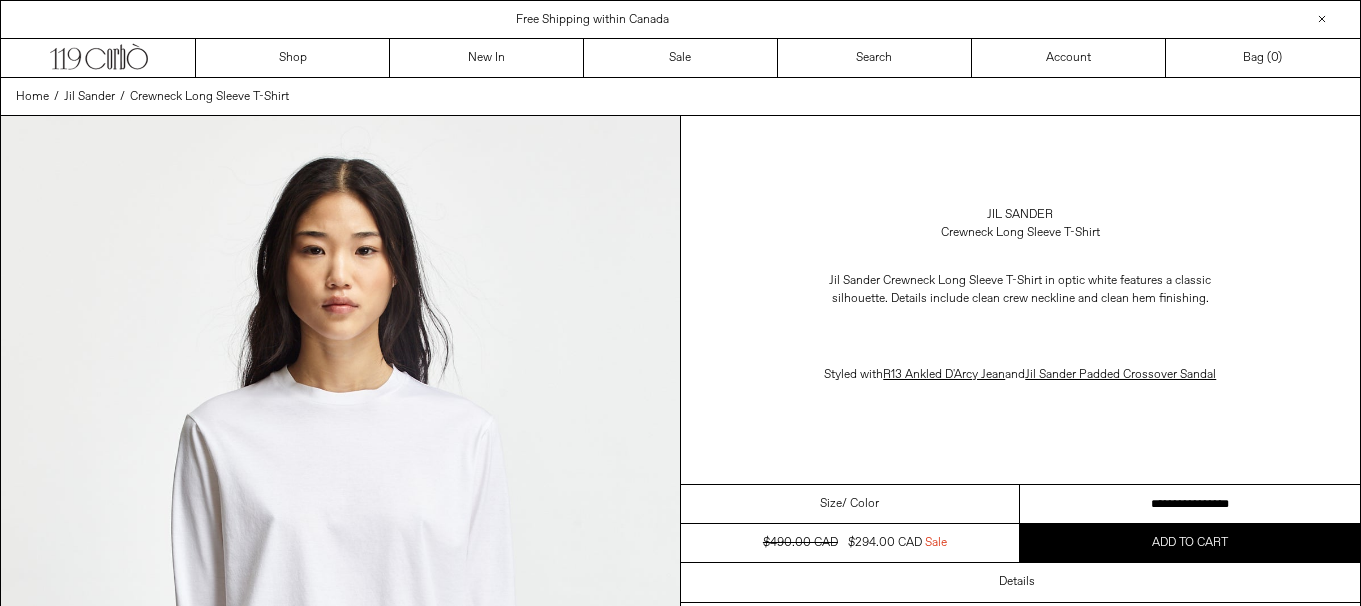 scroll, scrollTop: 0, scrollLeft: 0, axis: both 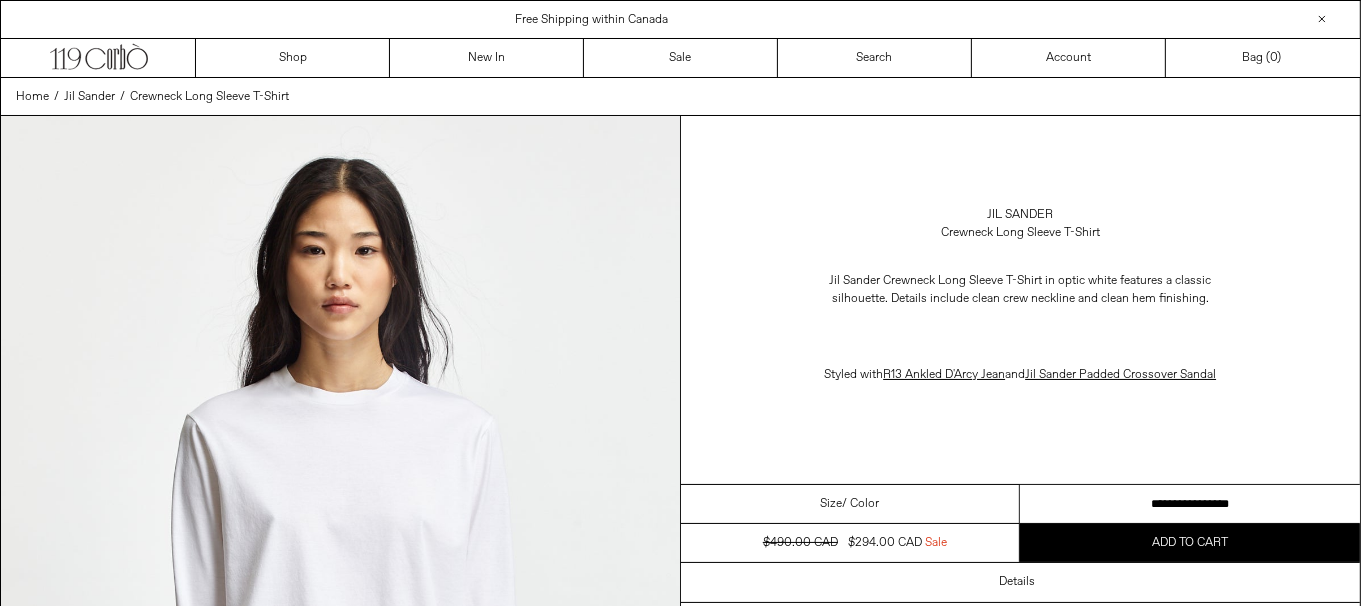 click on "**********" at bounding box center [1190, 504] 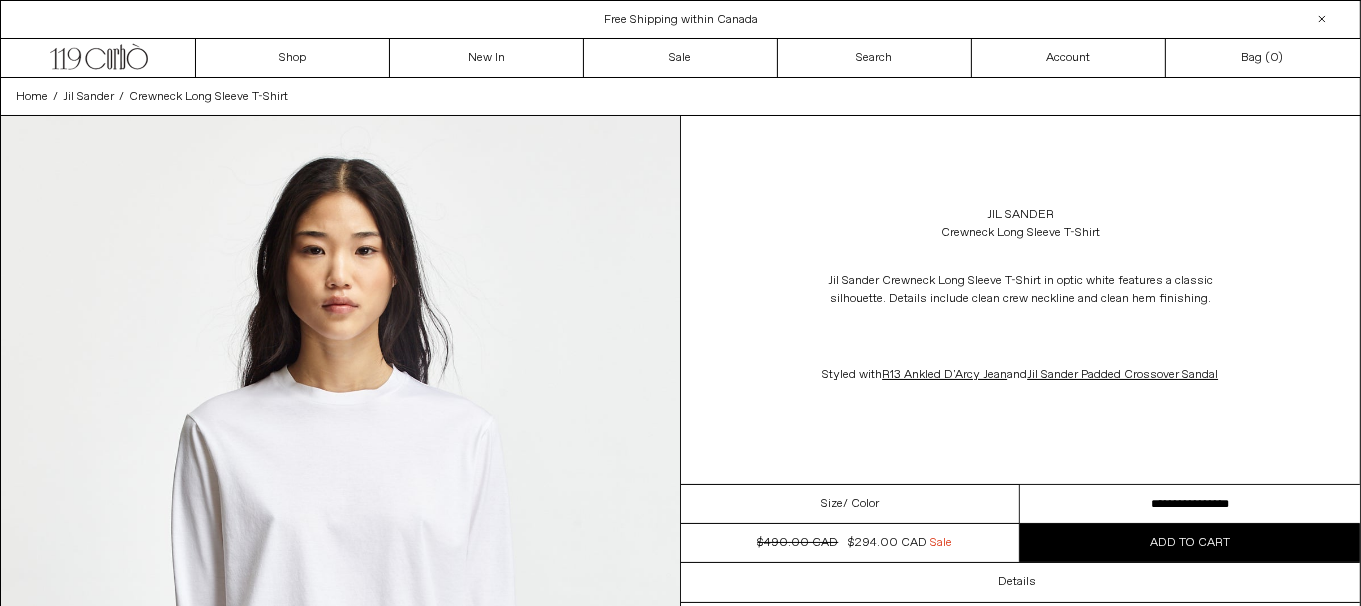 scroll, scrollTop: 0, scrollLeft: 0, axis: both 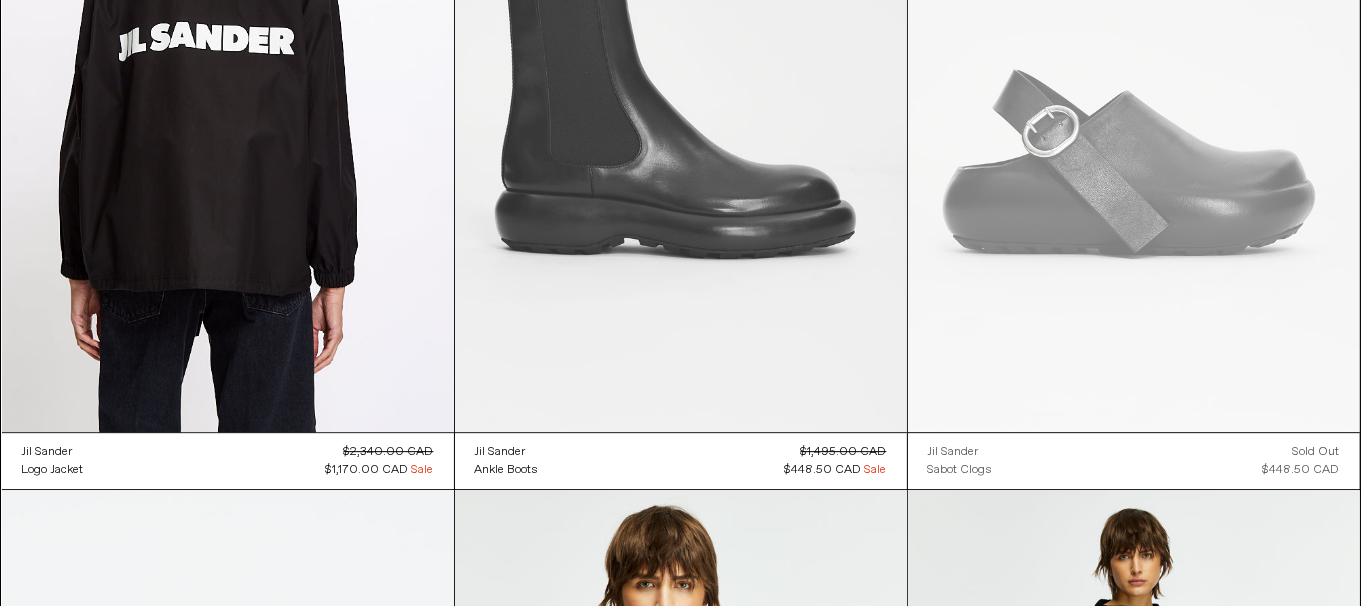 click at bounding box center (681, 93) 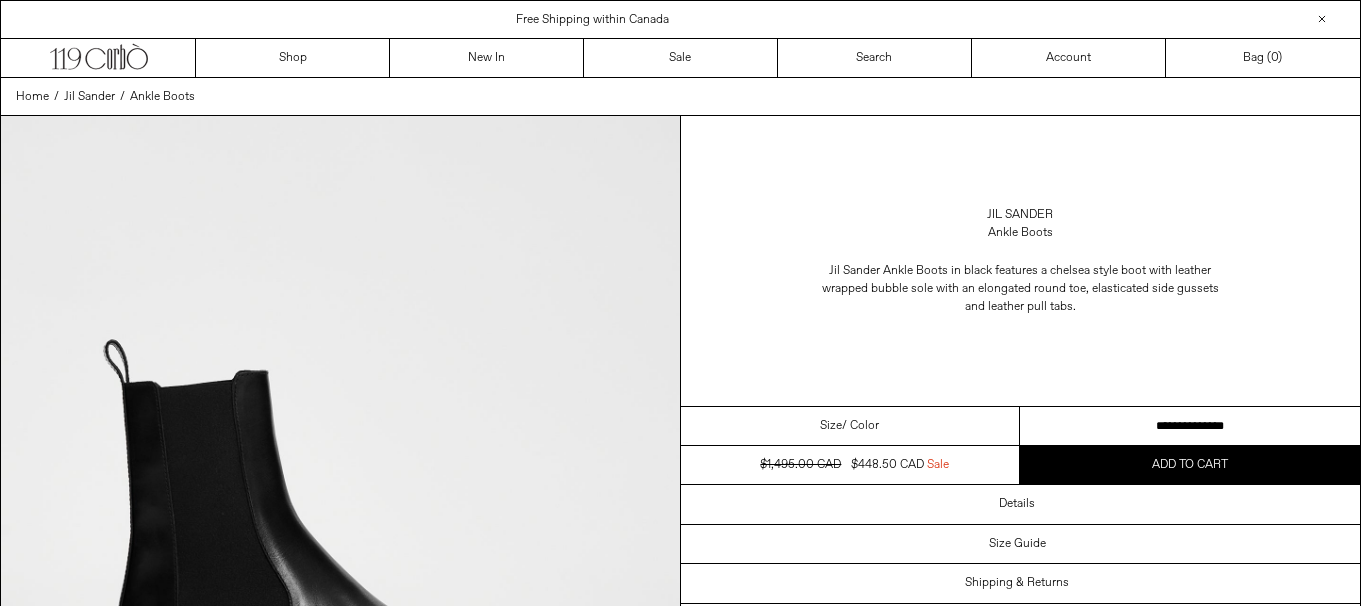 scroll, scrollTop: 0, scrollLeft: 0, axis: both 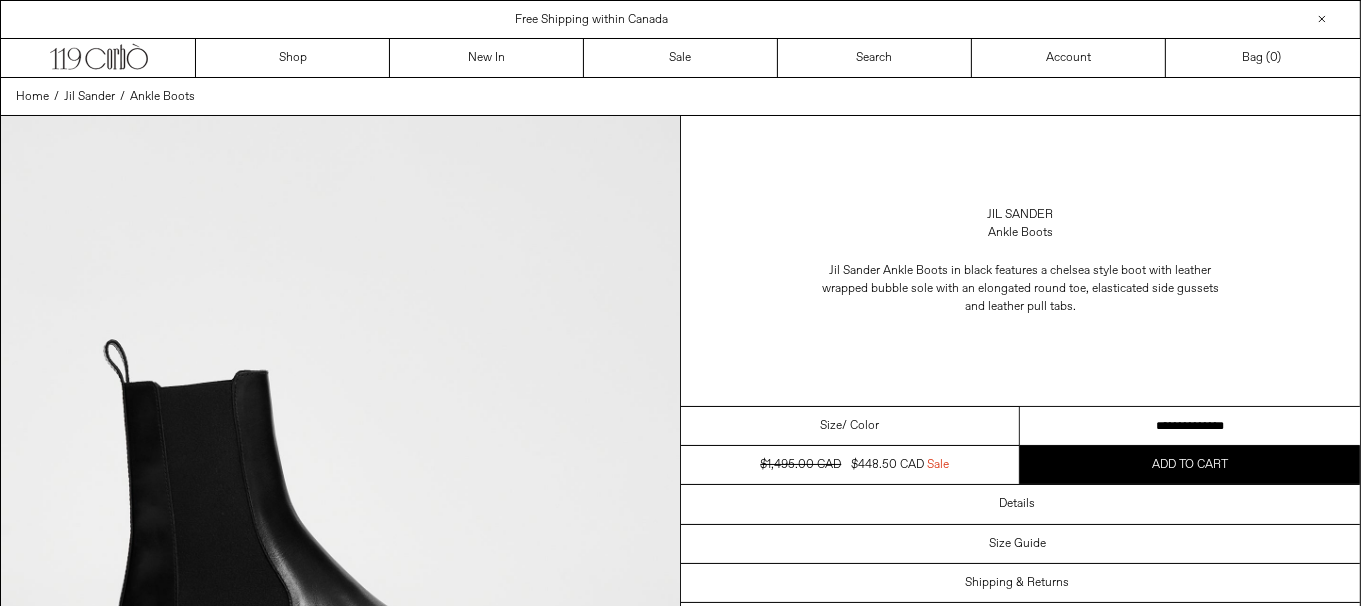 click on "**********" at bounding box center (1190, 426) 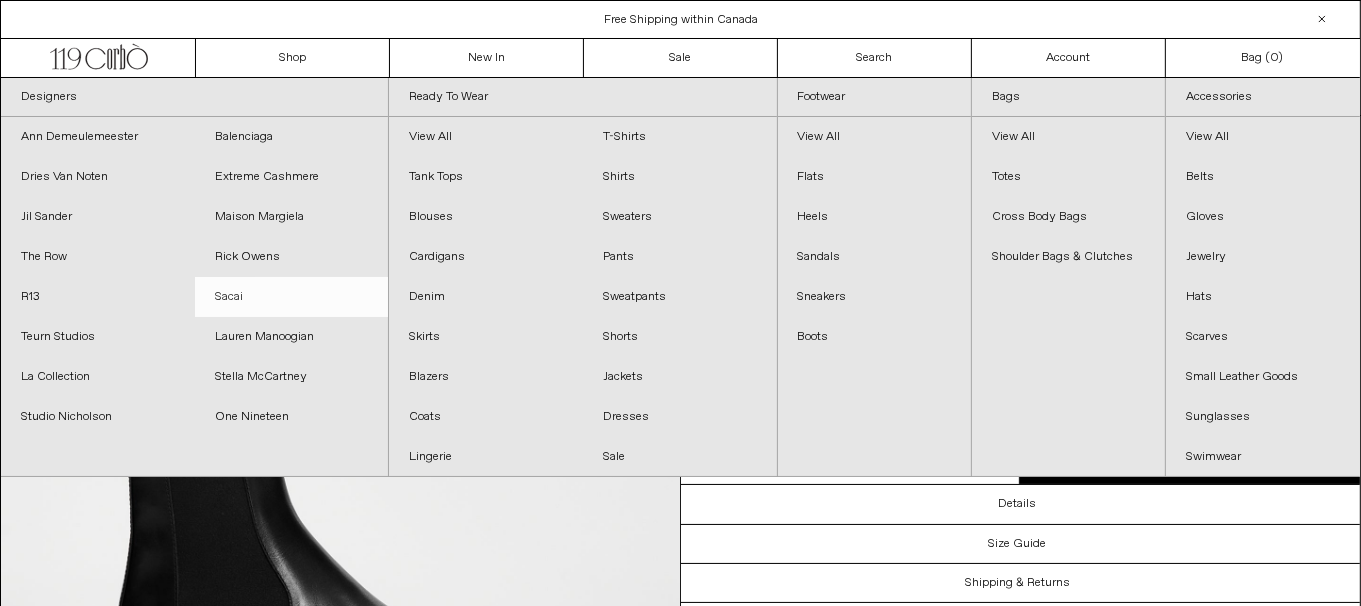 scroll, scrollTop: 0, scrollLeft: 0, axis: both 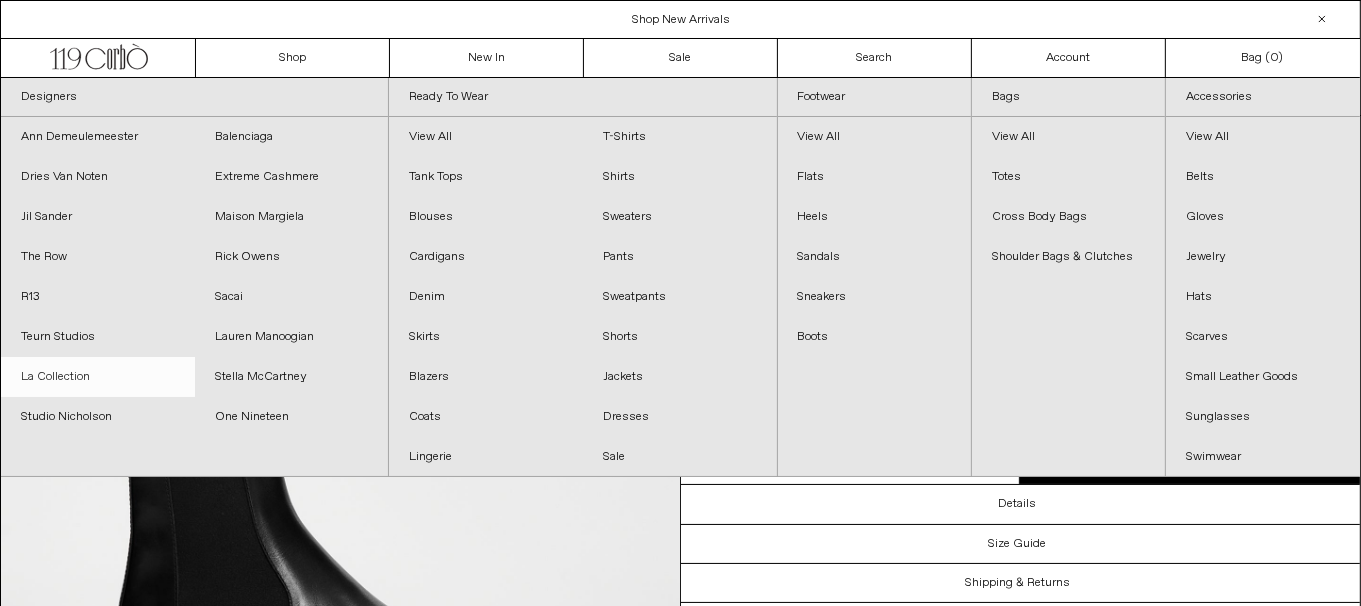 click on "La Collection" at bounding box center (98, 377) 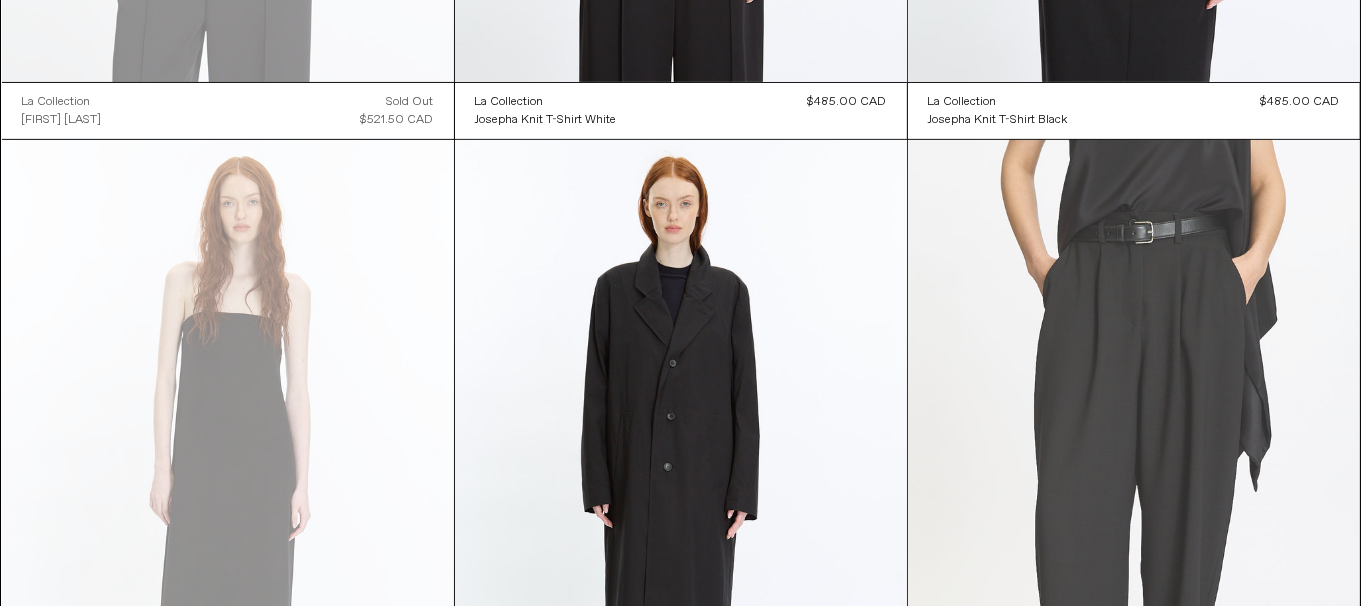 scroll, scrollTop: 899, scrollLeft: 0, axis: vertical 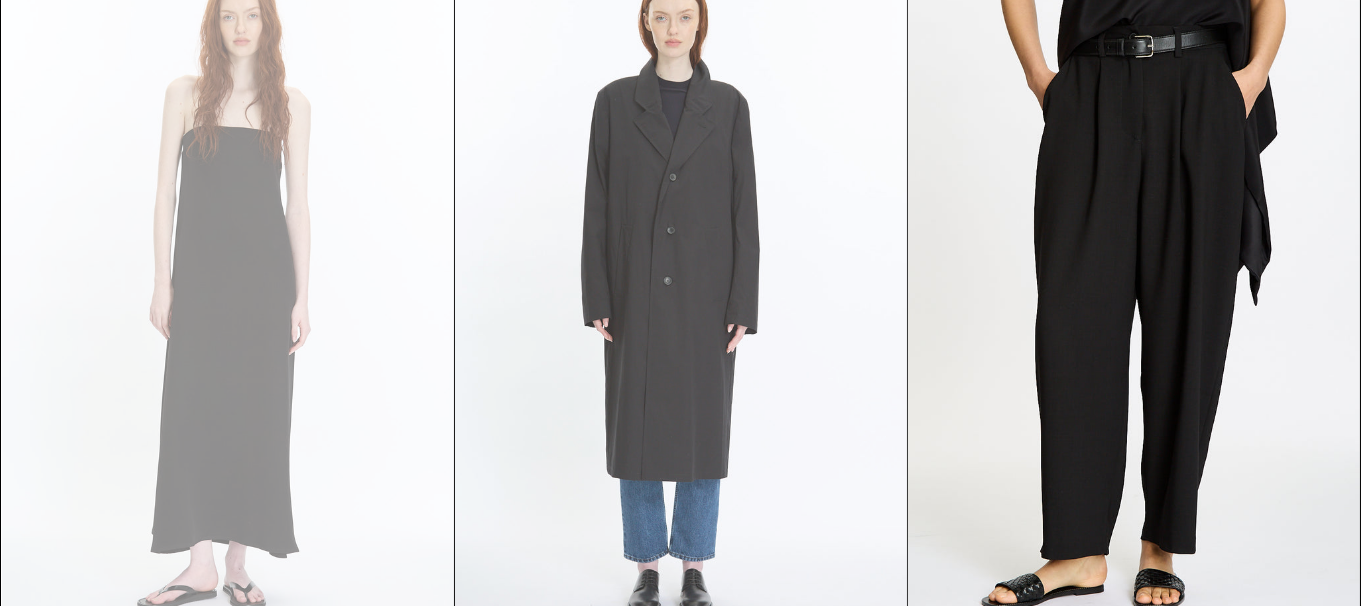 click at bounding box center [681, 293] 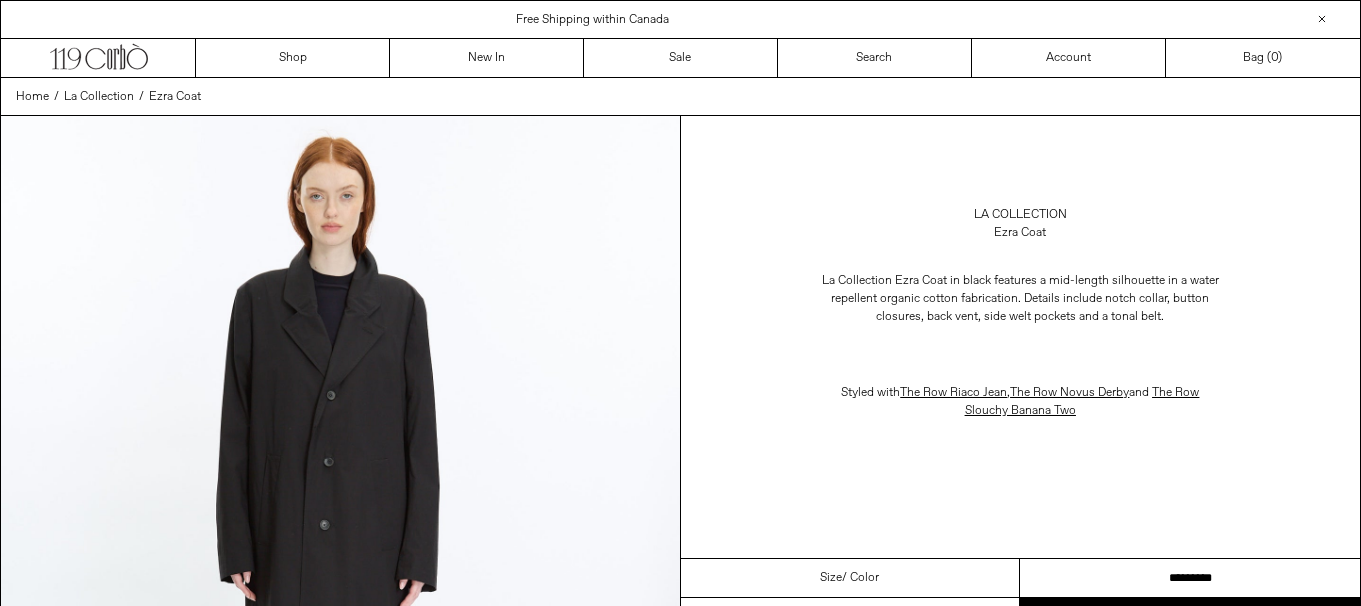 scroll, scrollTop: 0, scrollLeft: 0, axis: both 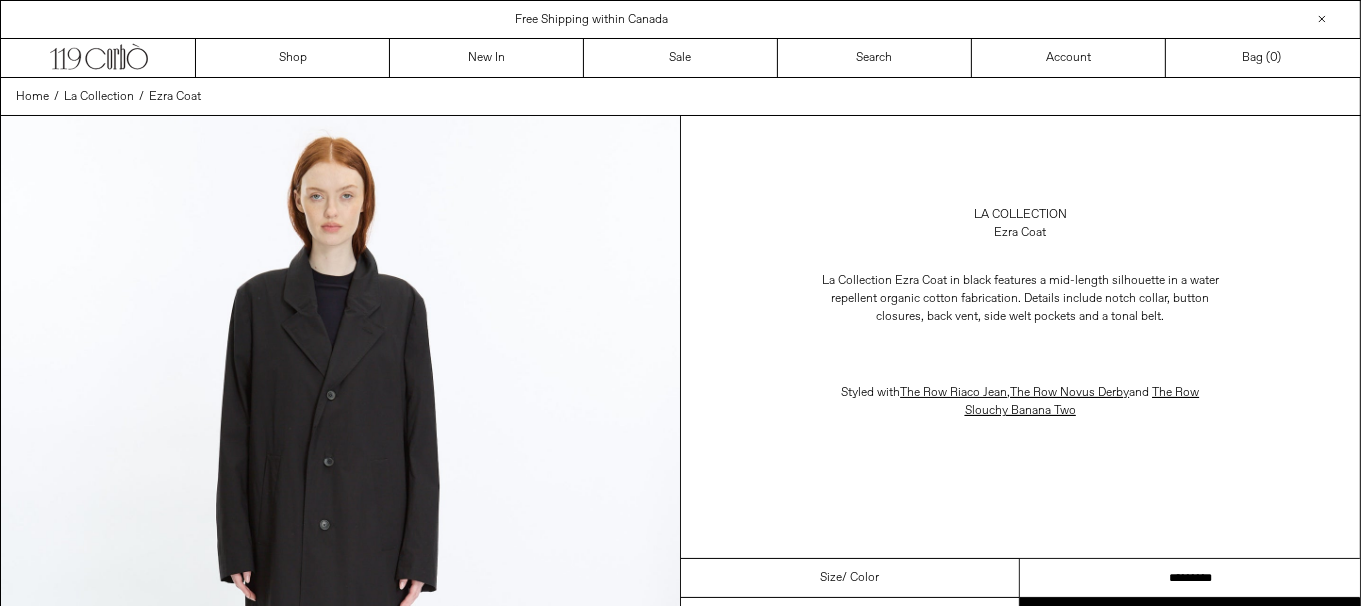 click on "*********
*********
*********" at bounding box center [1190, 578] 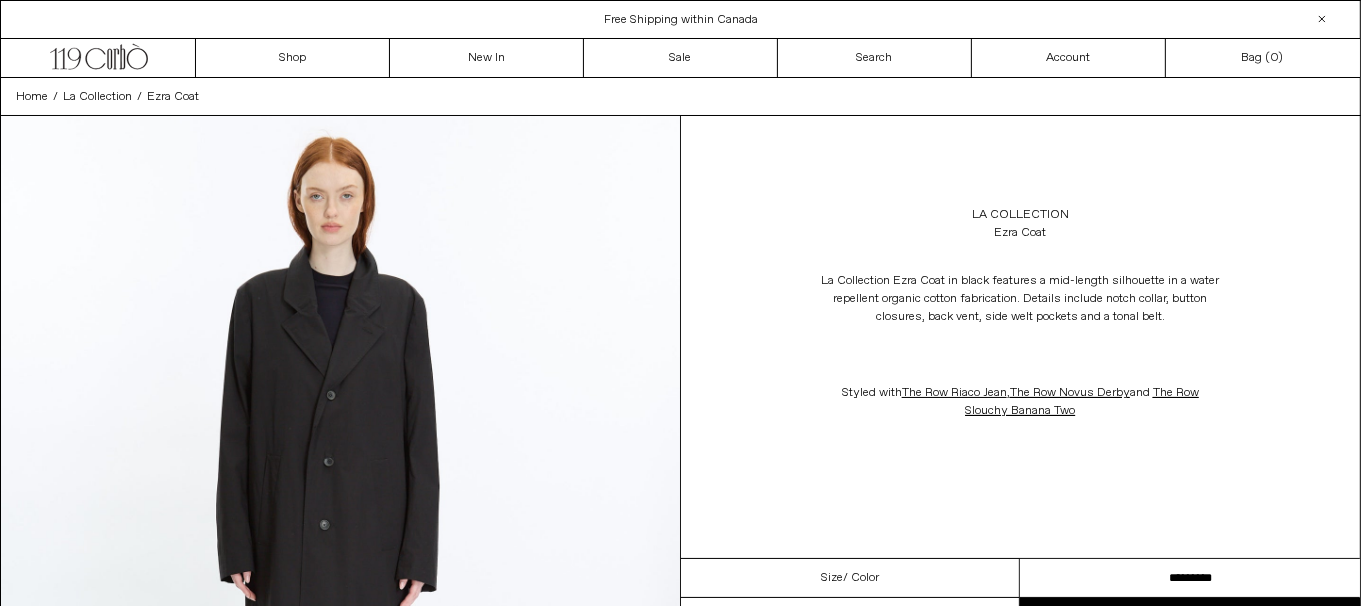 scroll, scrollTop: 0, scrollLeft: 0, axis: both 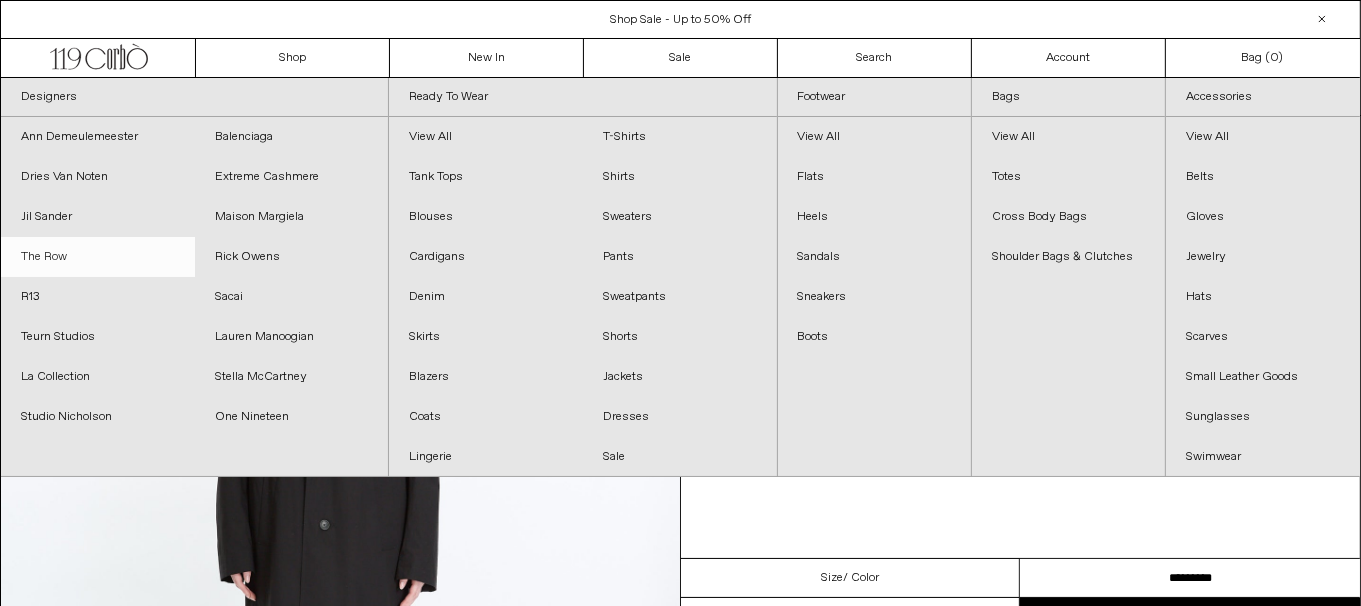drag, startPoint x: 93, startPoint y: 264, endPoint x: 139, endPoint y: 271, distance: 46.52956 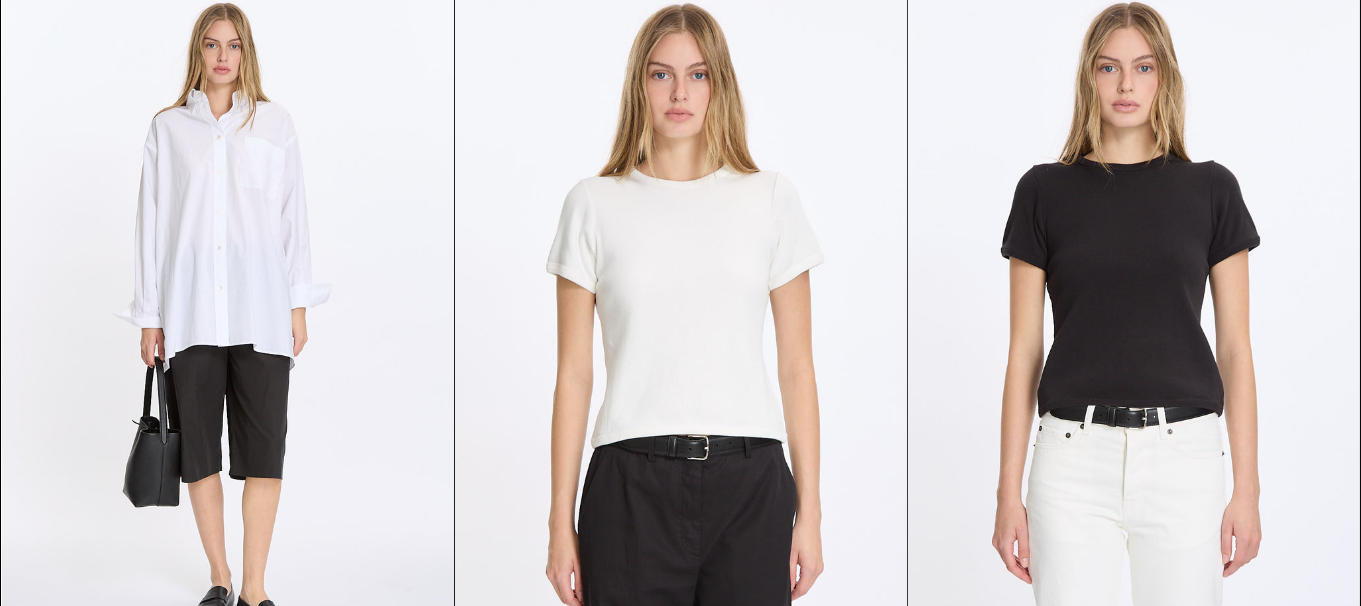 scroll, scrollTop: 2200, scrollLeft: 0, axis: vertical 